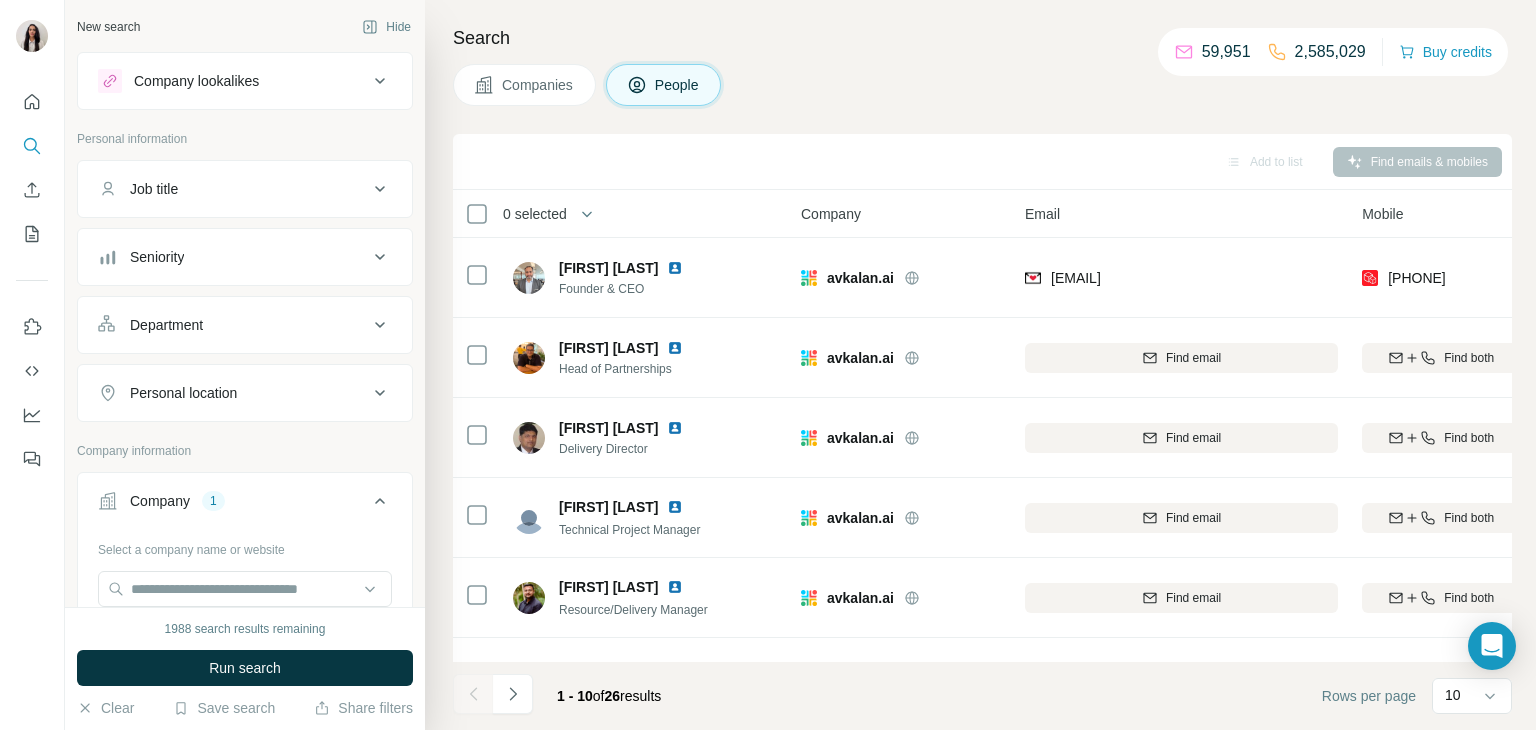 scroll, scrollTop: 0, scrollLeft: 0, axis: both 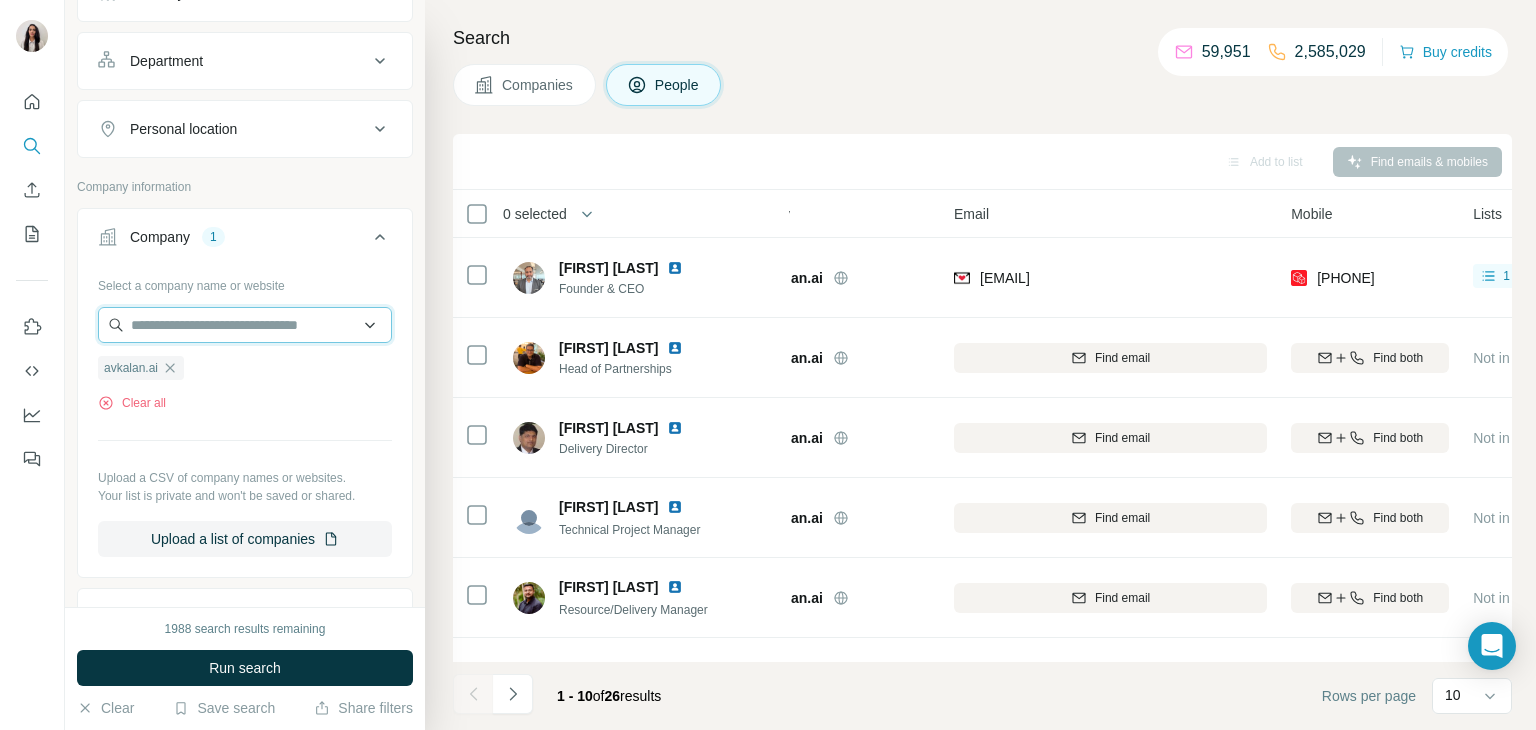 click at bounding box center [245, 325] 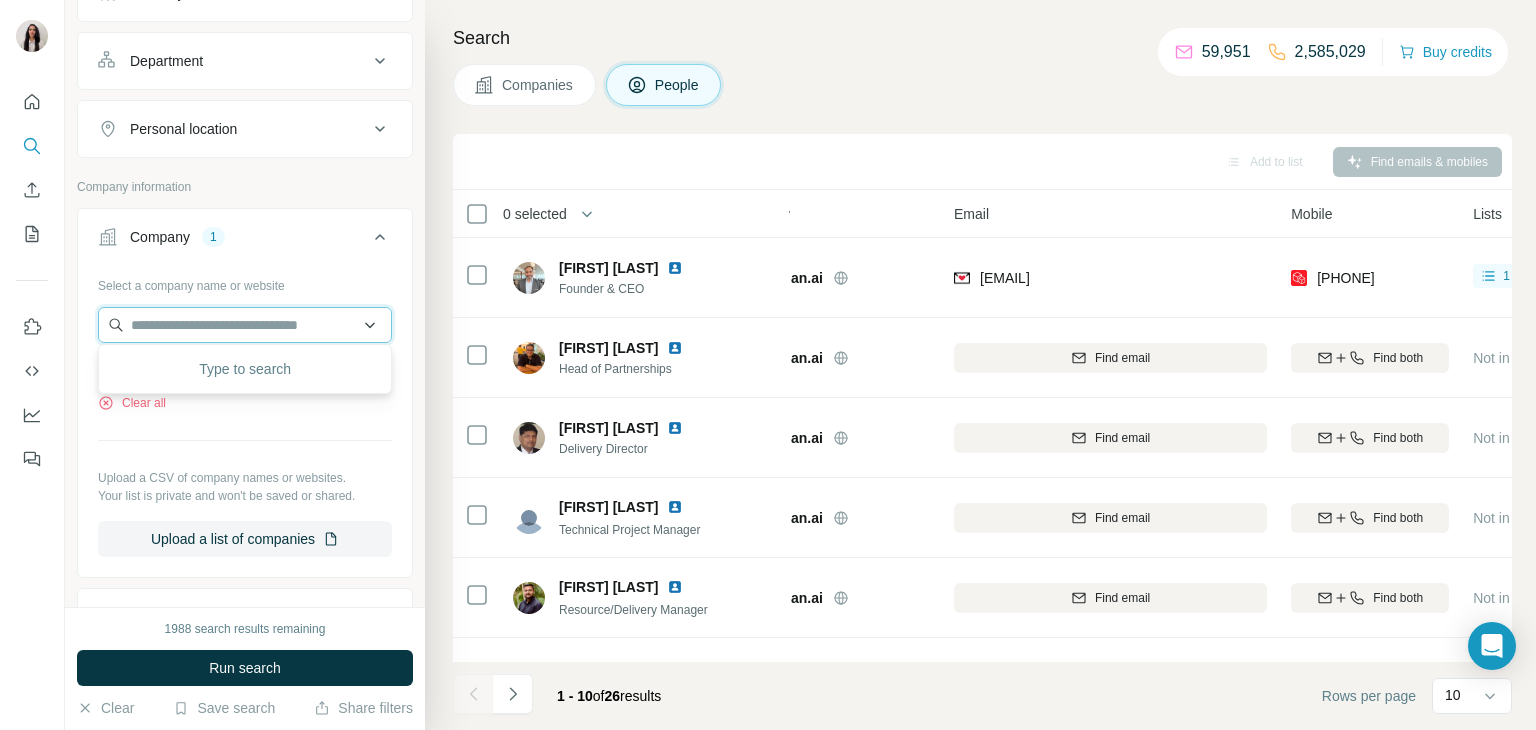 paste on "**********" 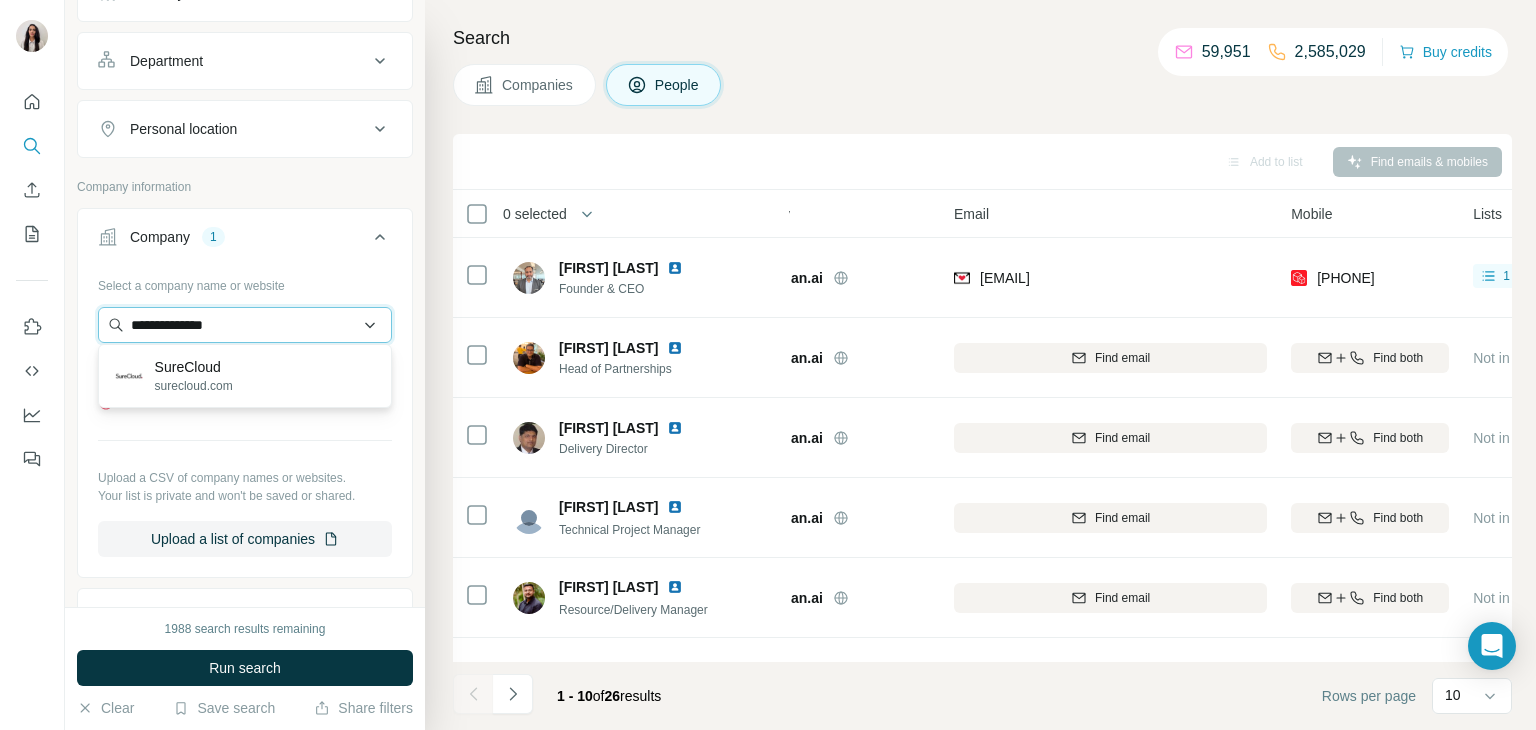 click on "**********" at bounding box center [245, 325] 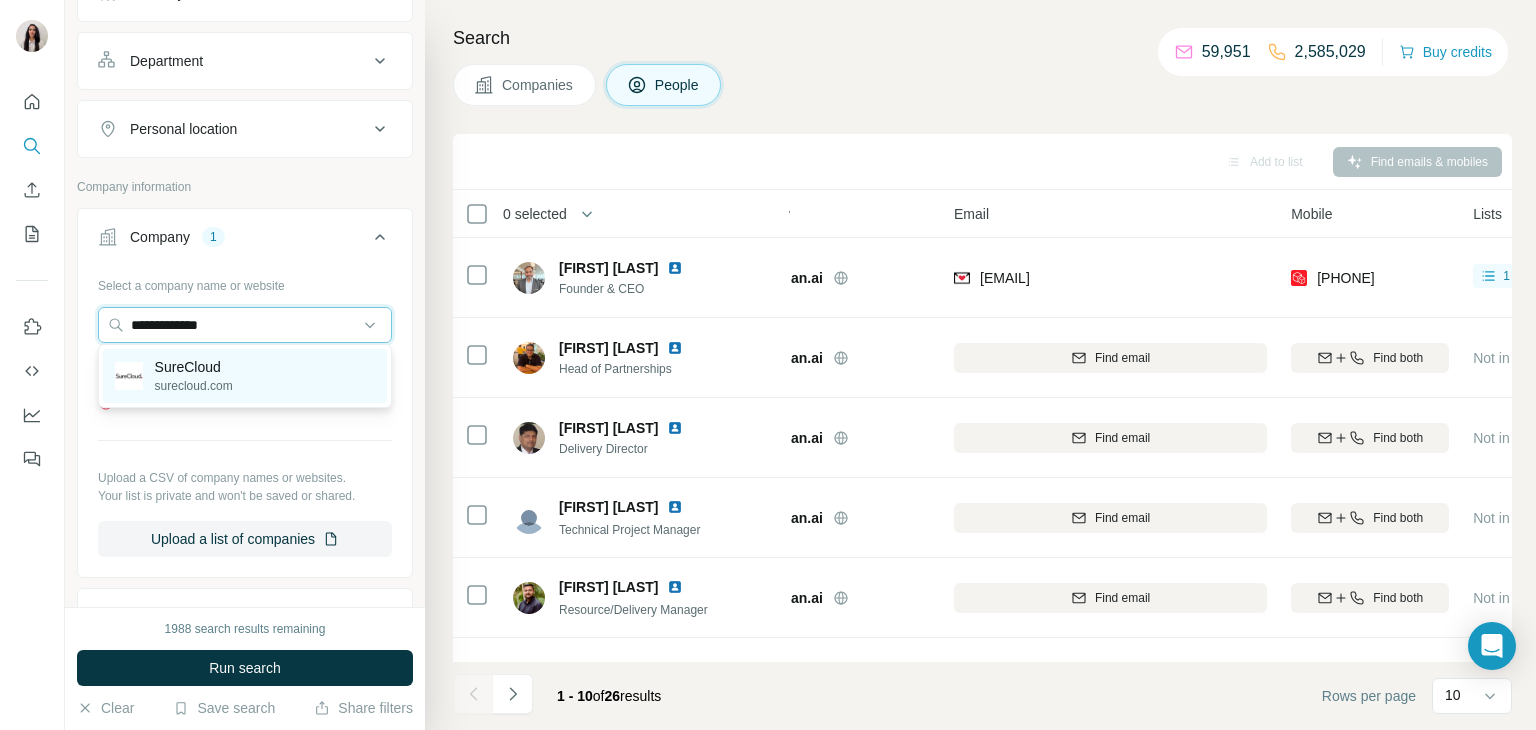type on "**********" 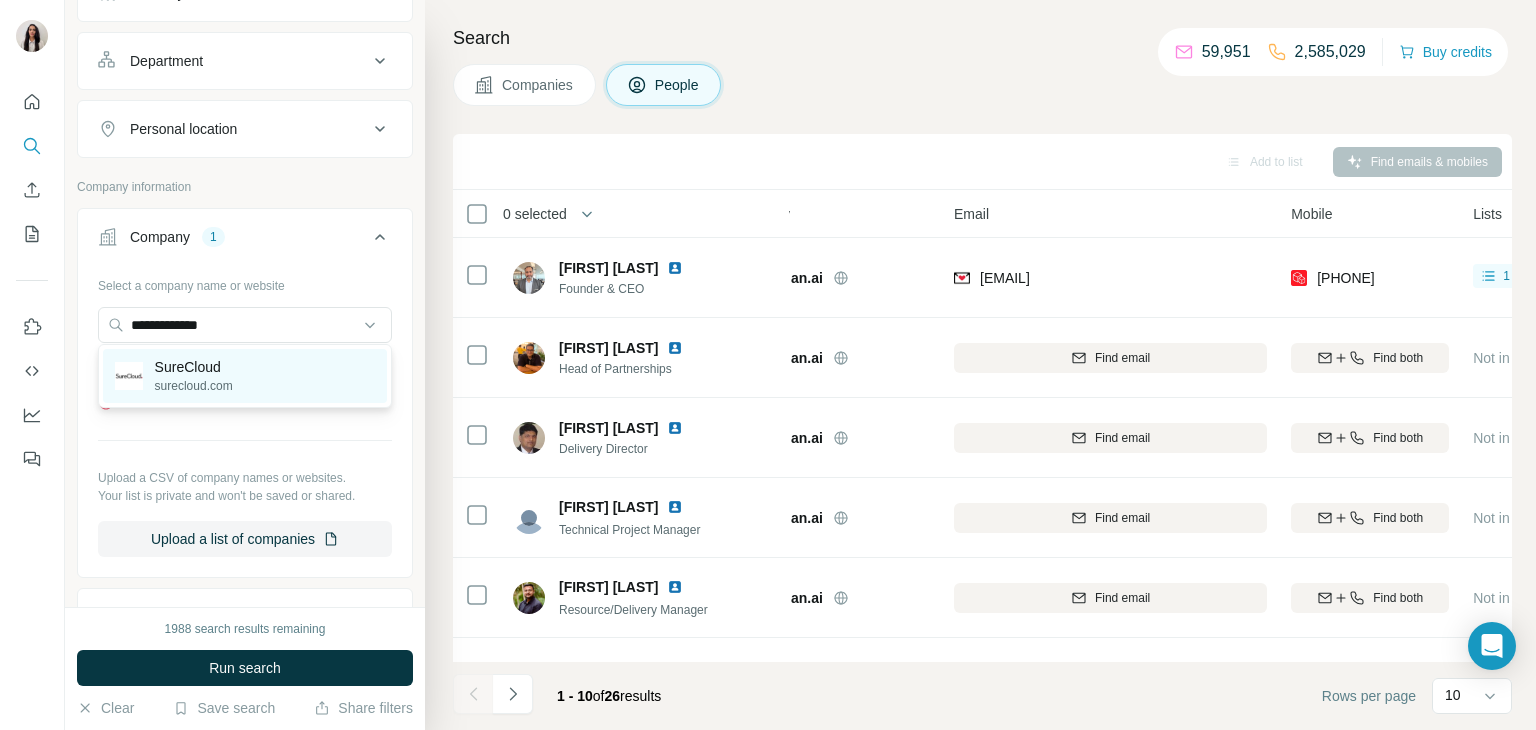 click on "SureCloud" at bounding box center [194, 367] 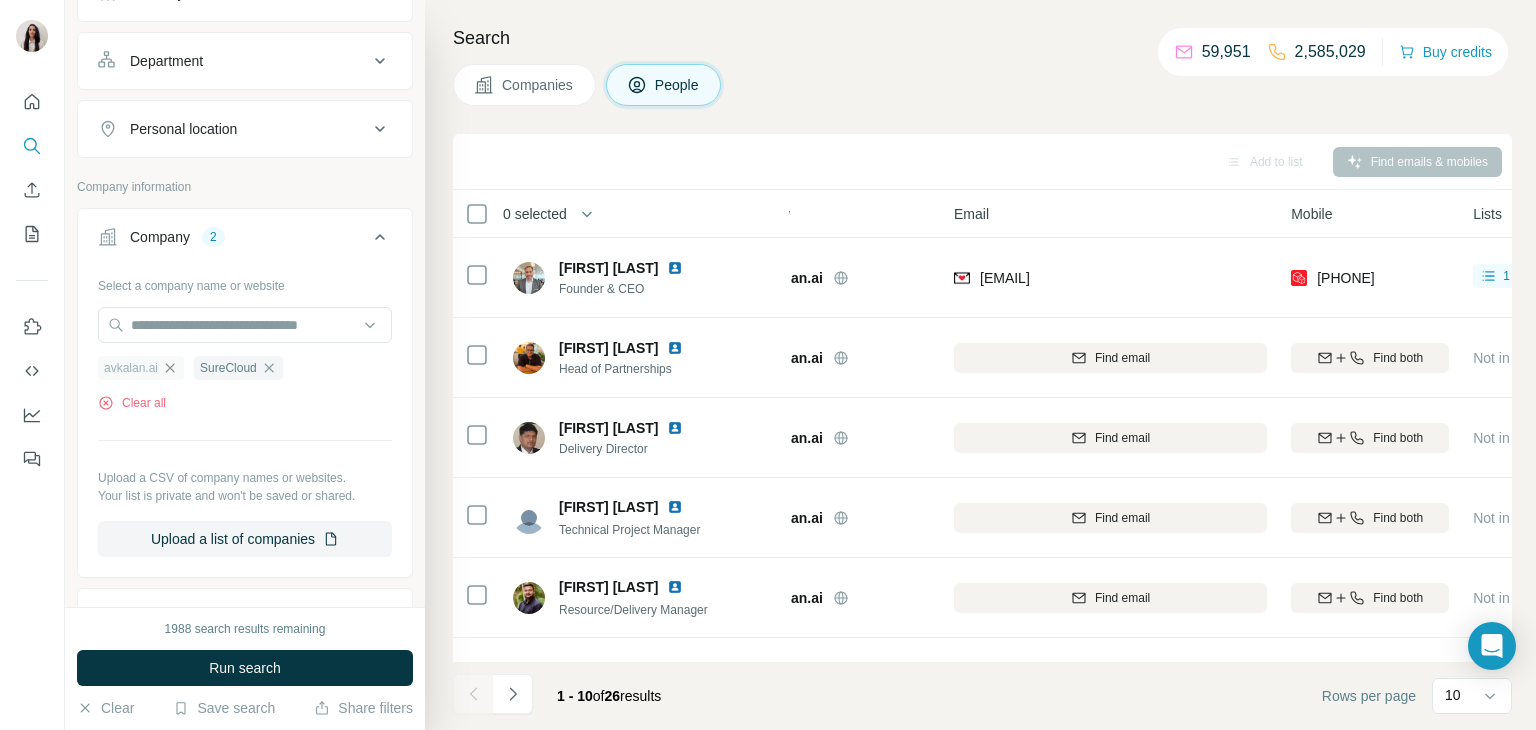 click 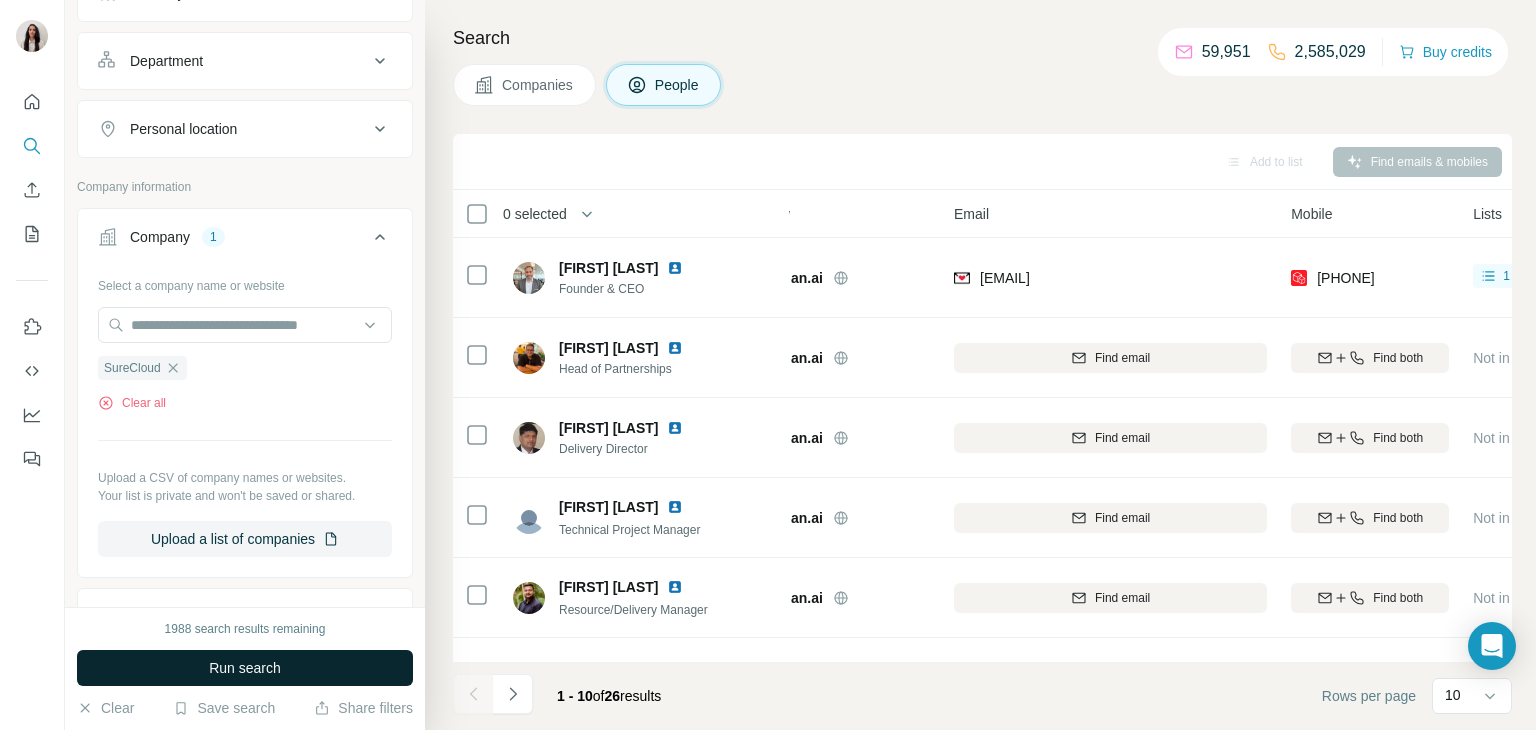 click on "Run search" at bounding box center (245, 668) 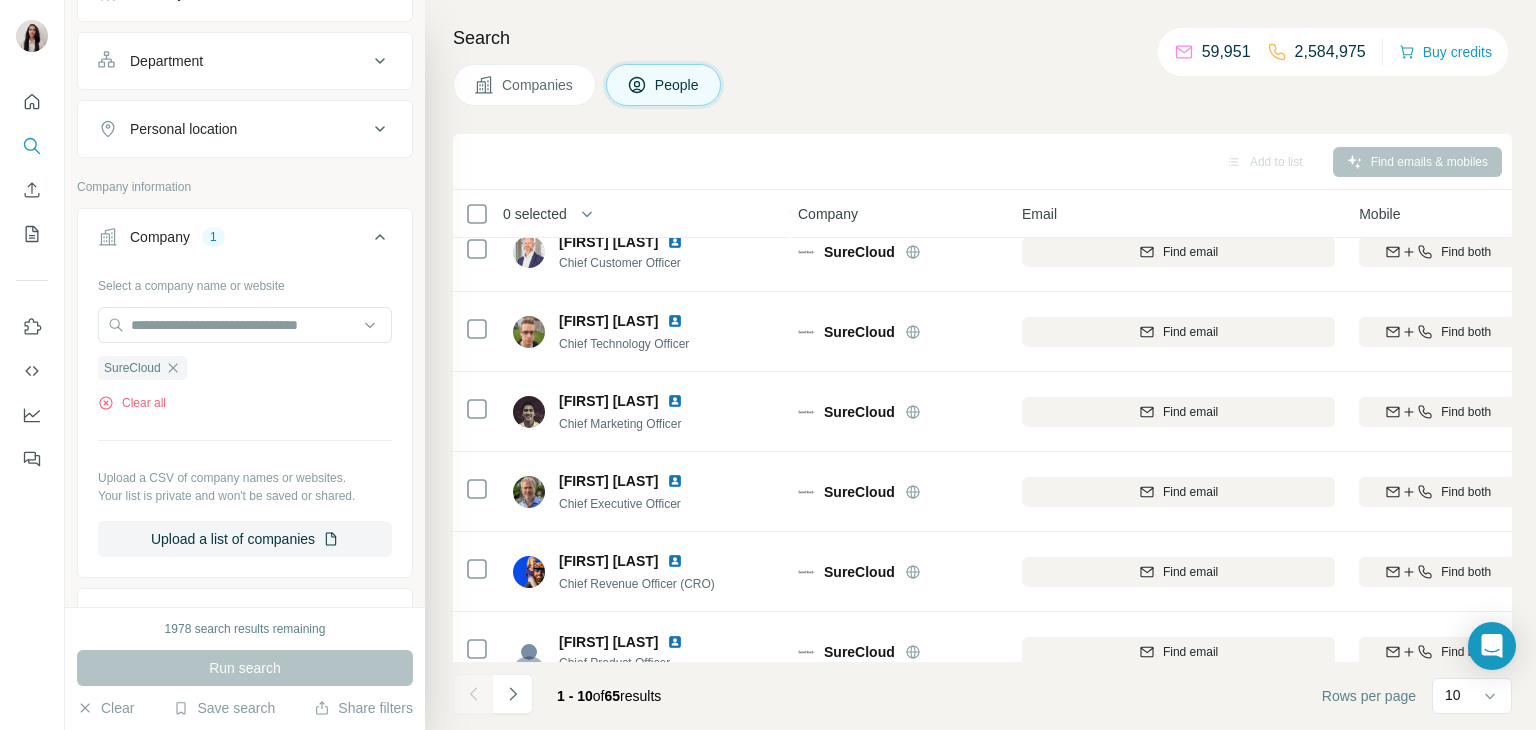 scroll, scrollTop: 186, scrollLeft: 0, axis: vertical 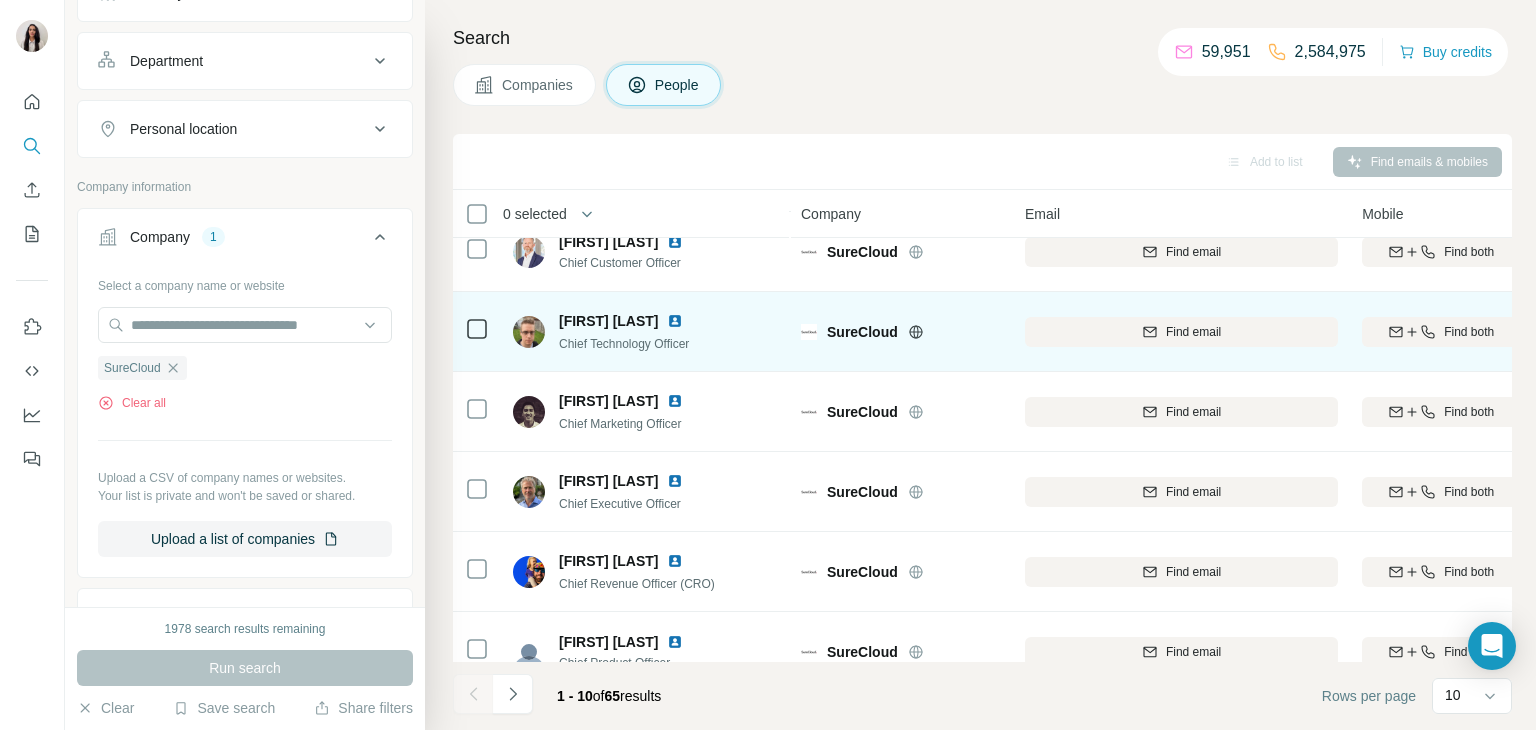 click at bounding box center [675, 321] 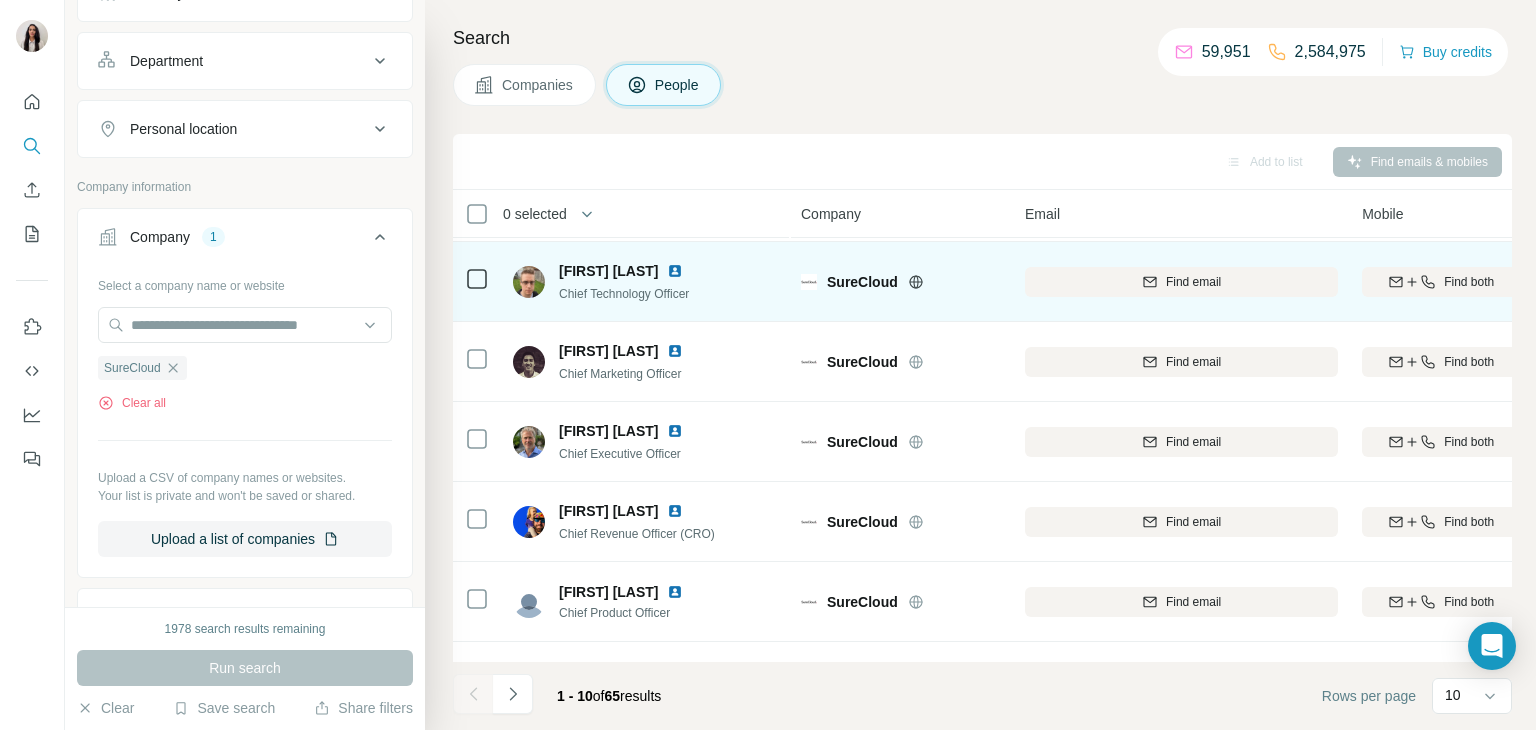 scroll, scrollTop: 263, scrollLeft: 0, axis: vertical 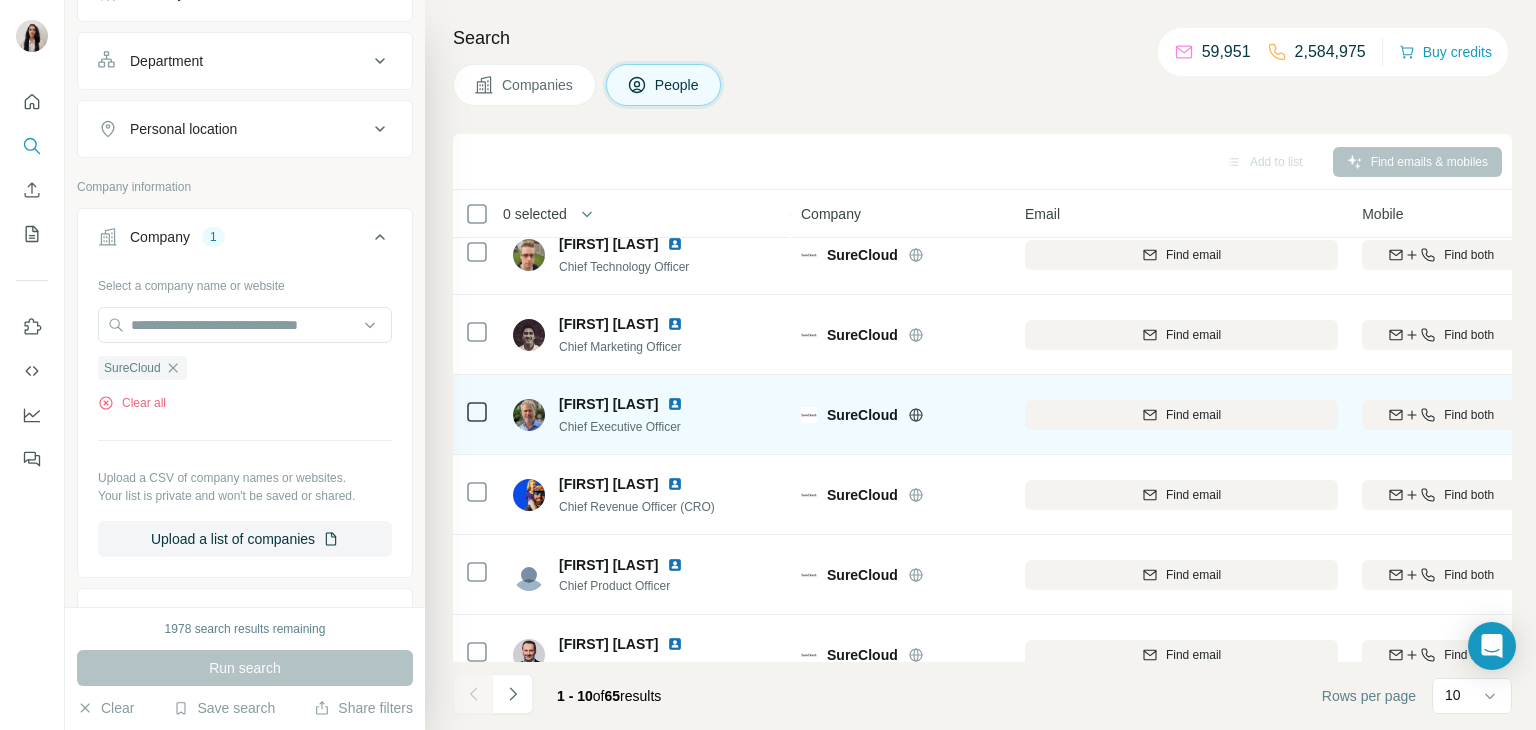 click at bounding box center (675, 404) 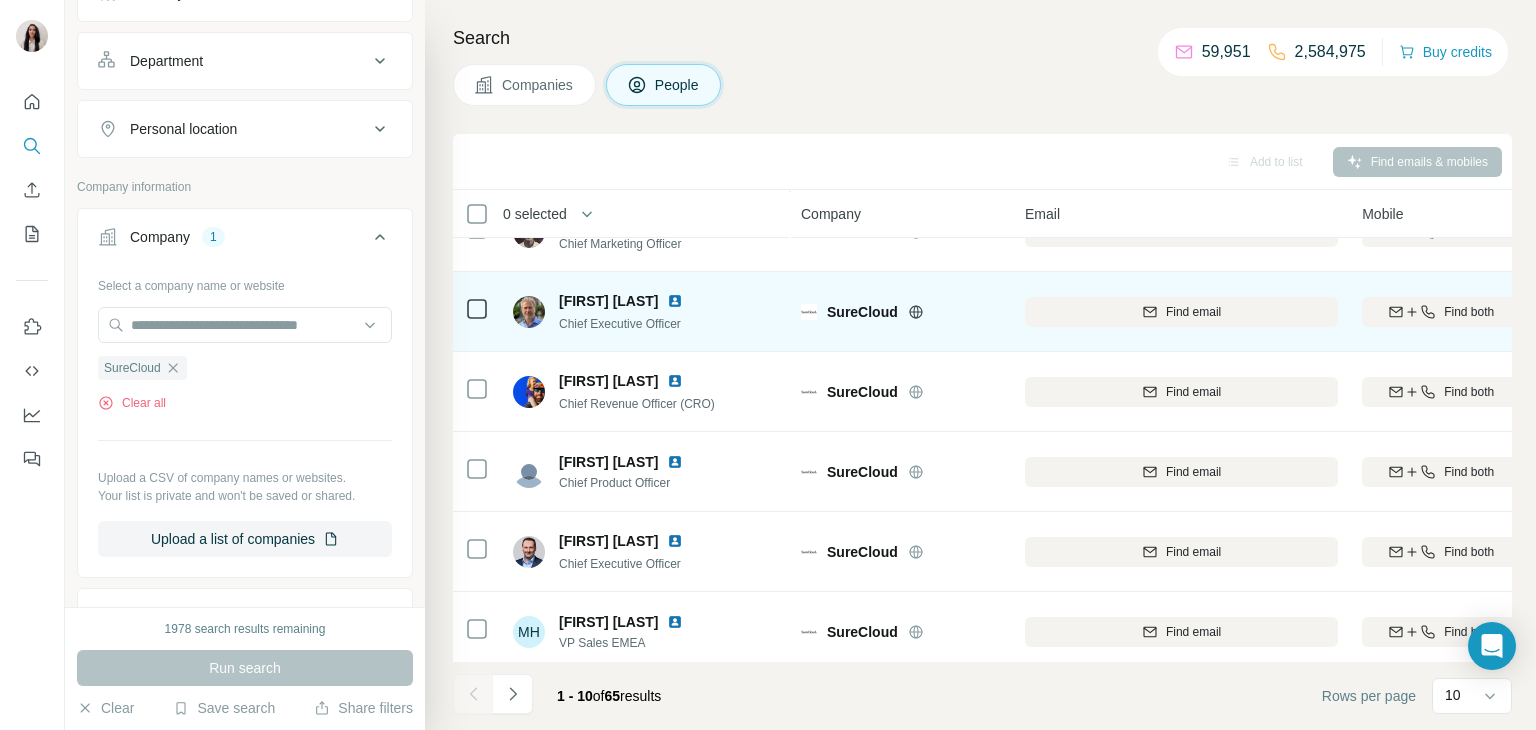 scroll, scrollTop: 376, scrollLeft: 0, axis: vertical 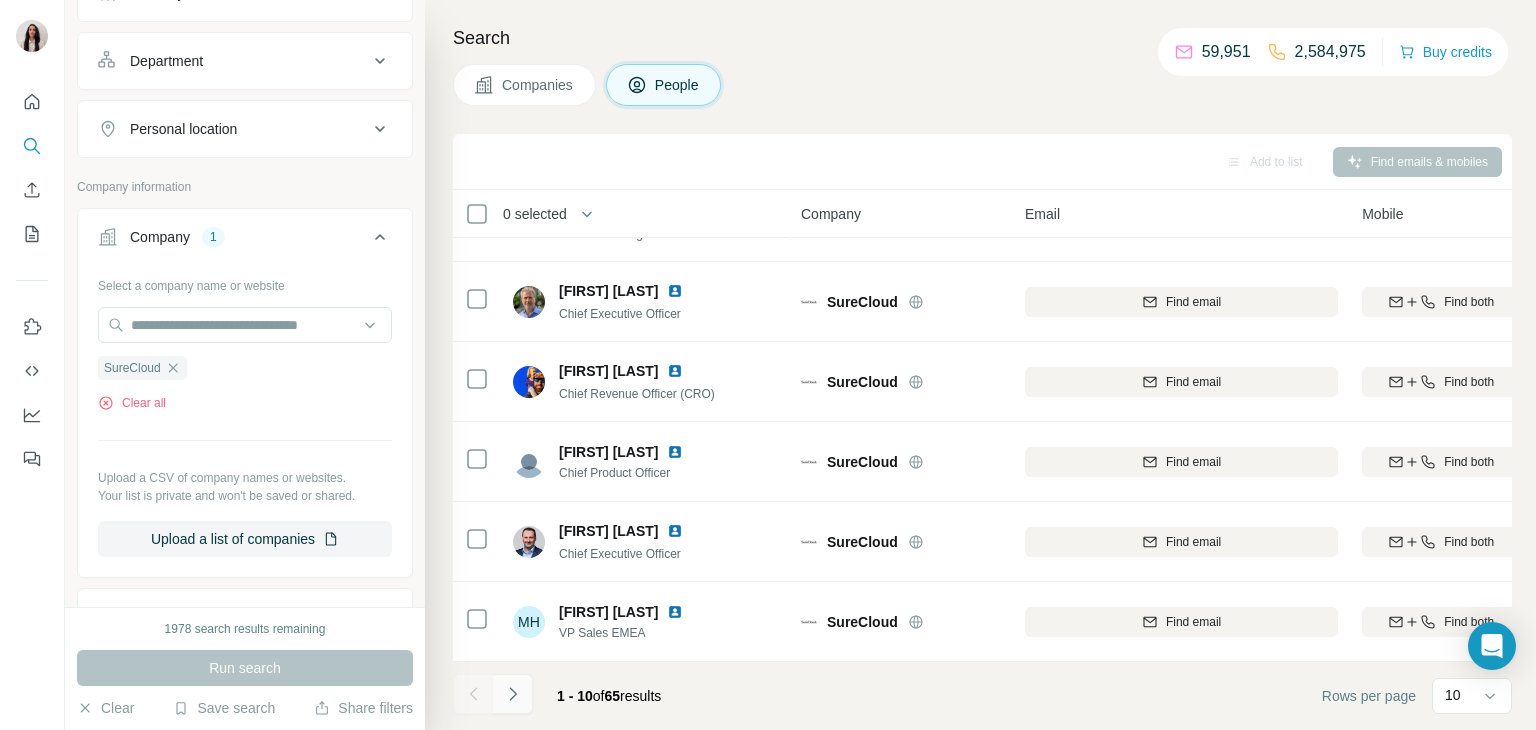 click at bounding box center [513, 694] 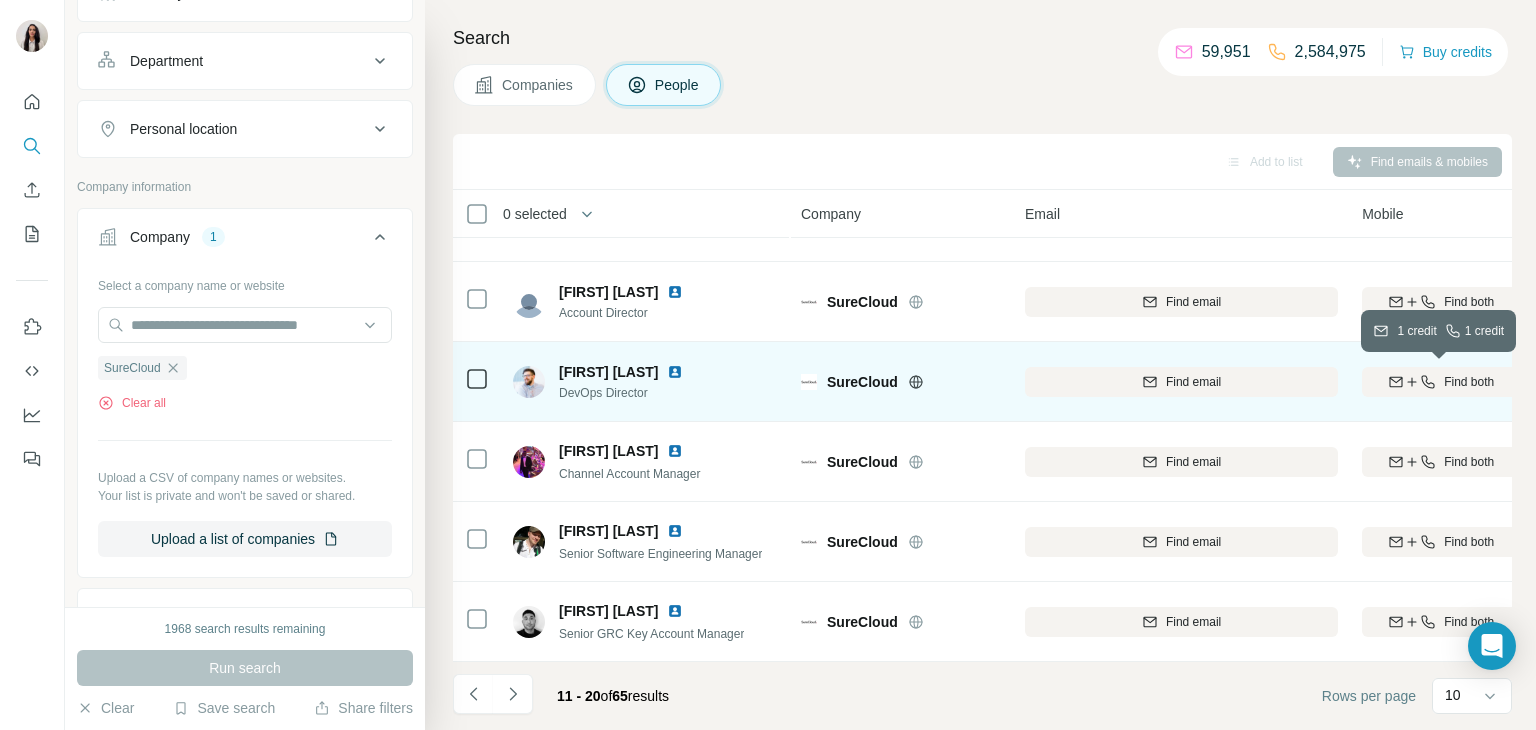 click 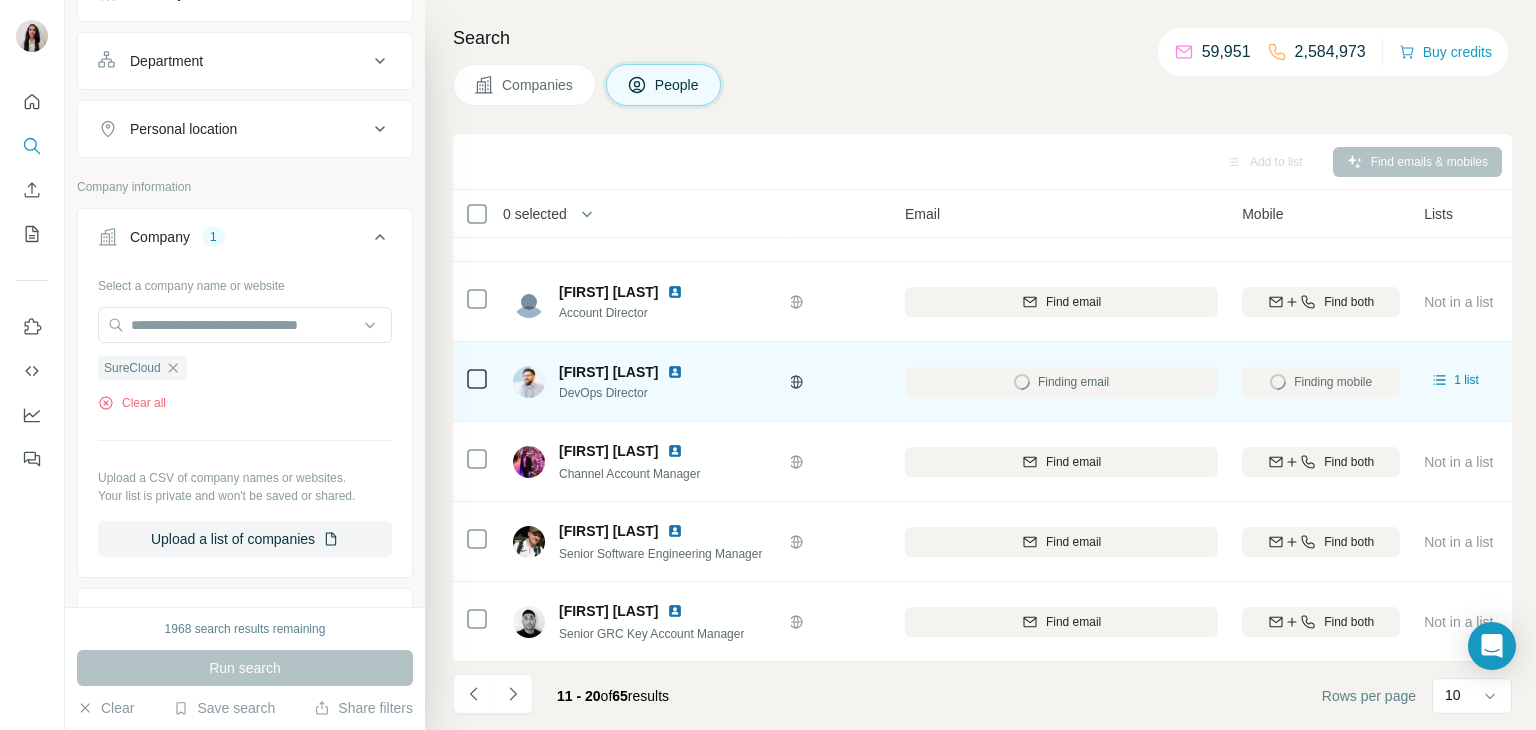 scroll, scrollTop: 376, scrollLeft: 122, axis: both 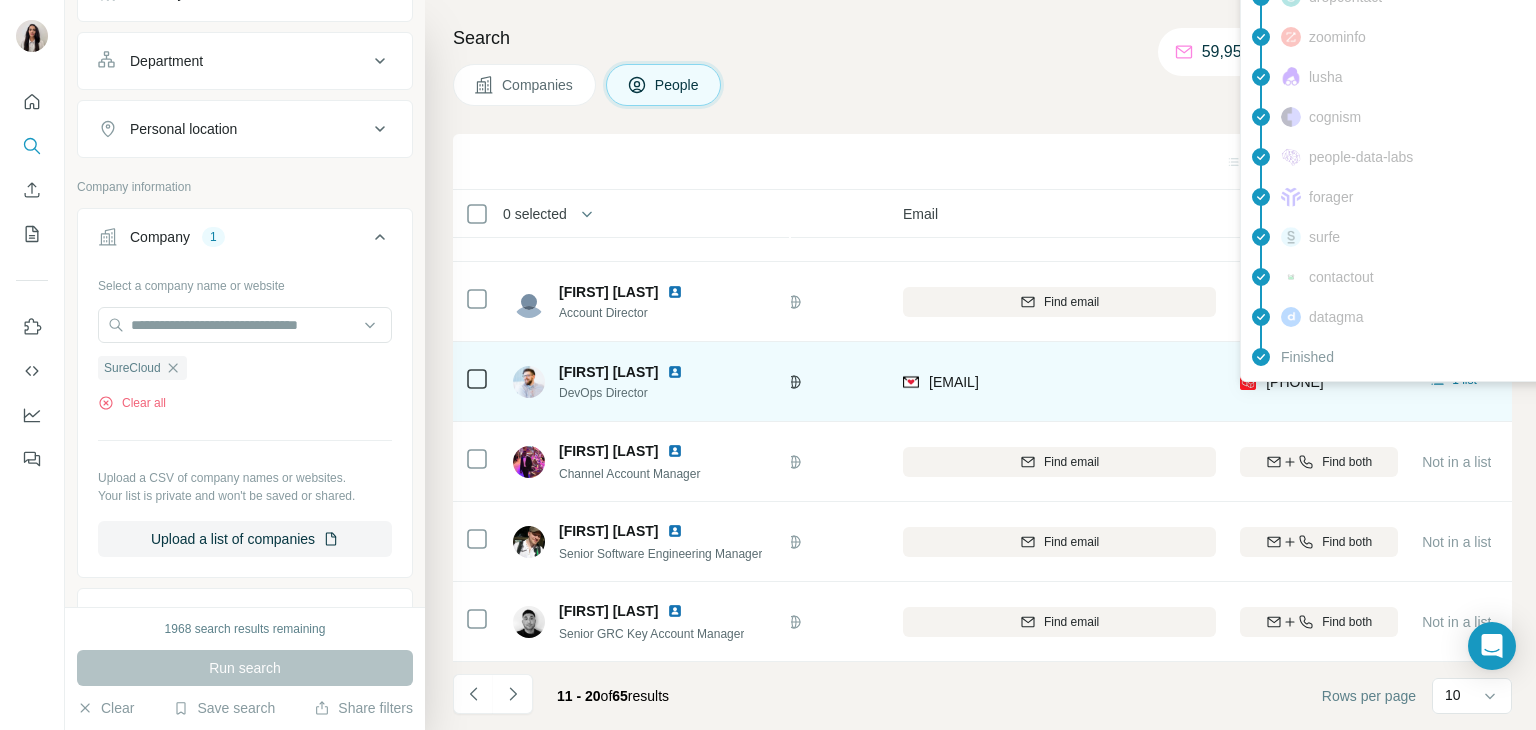 drag, startPoint x: 1373, startPoint y: 383, endPoint x: 1264, endPoint y: 389, distance: 109.165016 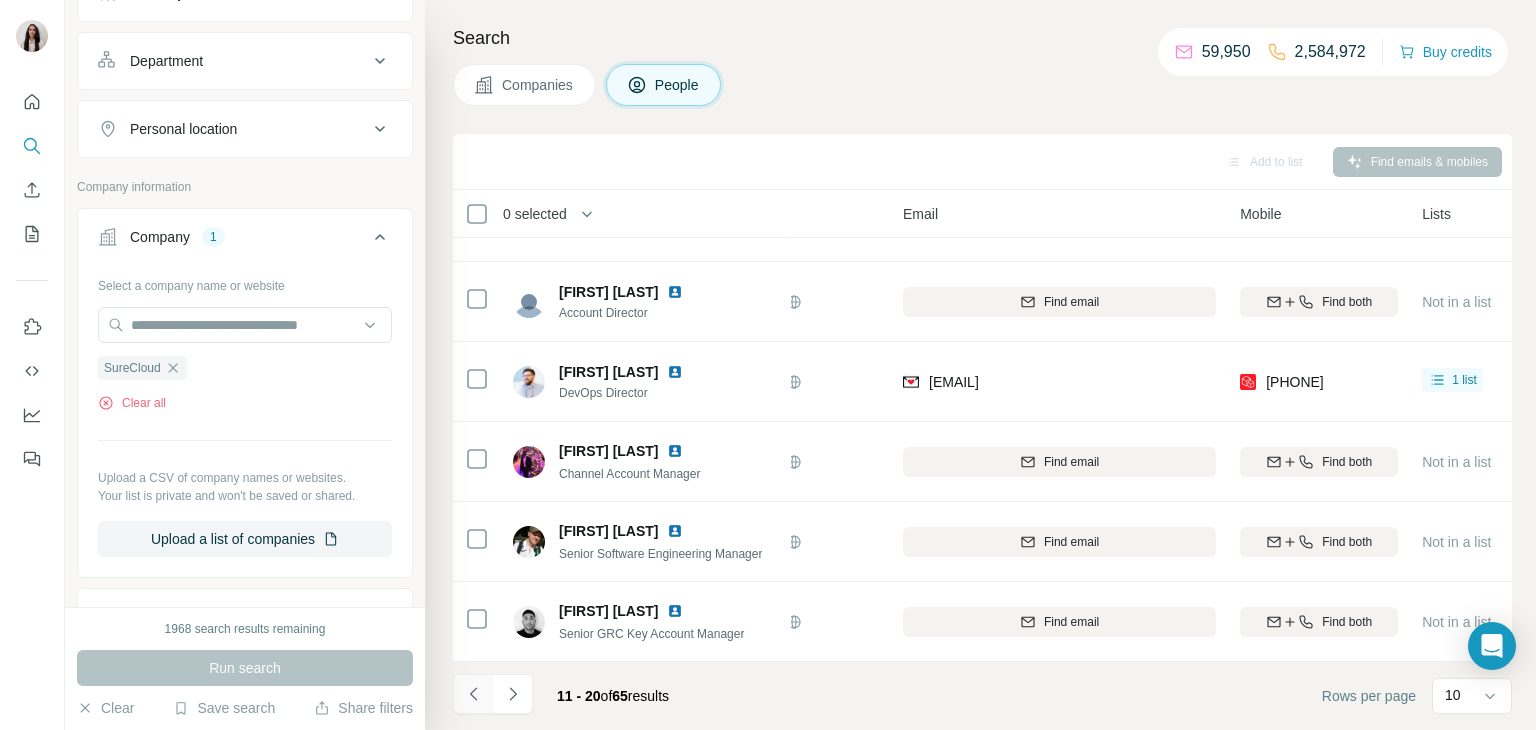 click 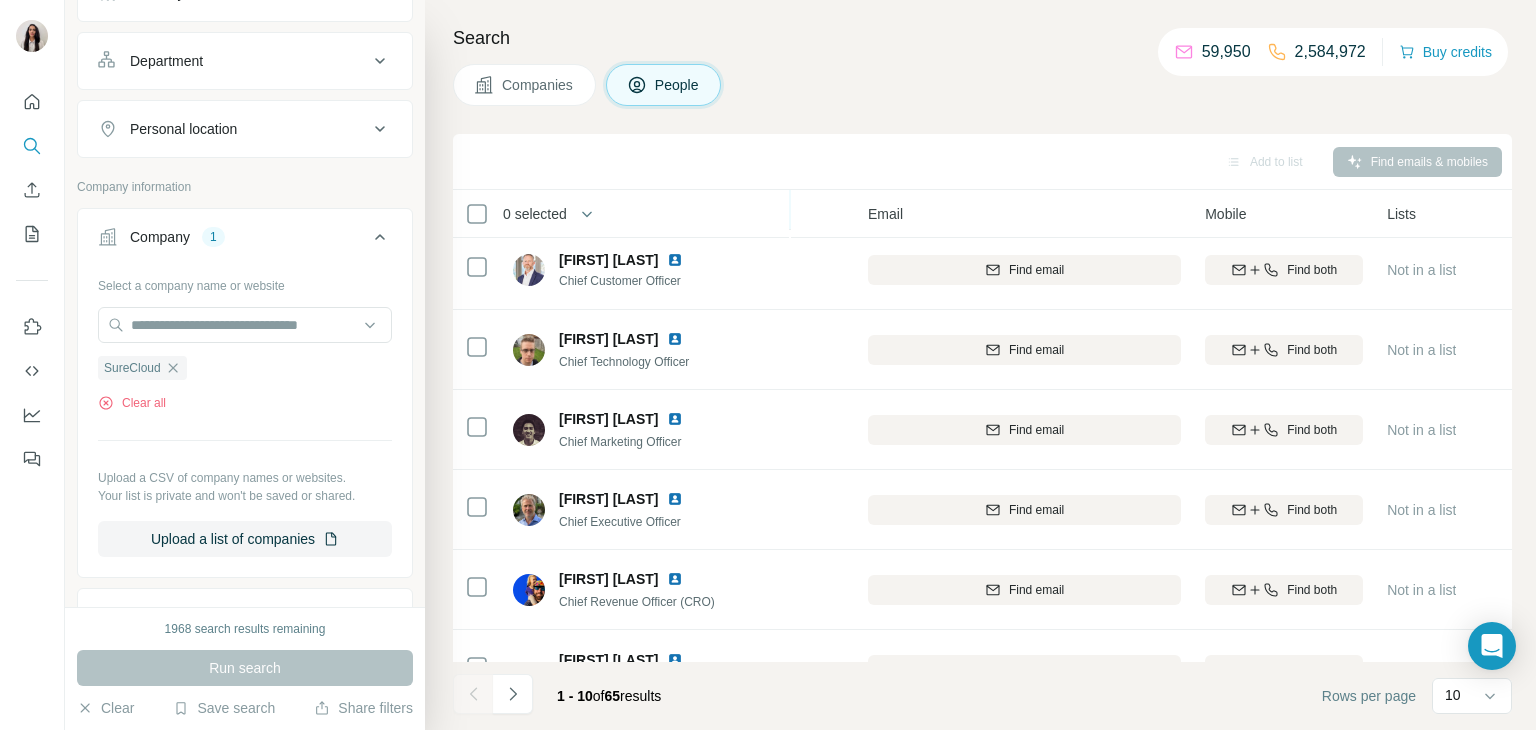scroll, scrollTop: 172, scrollLeft: 157, axis: both 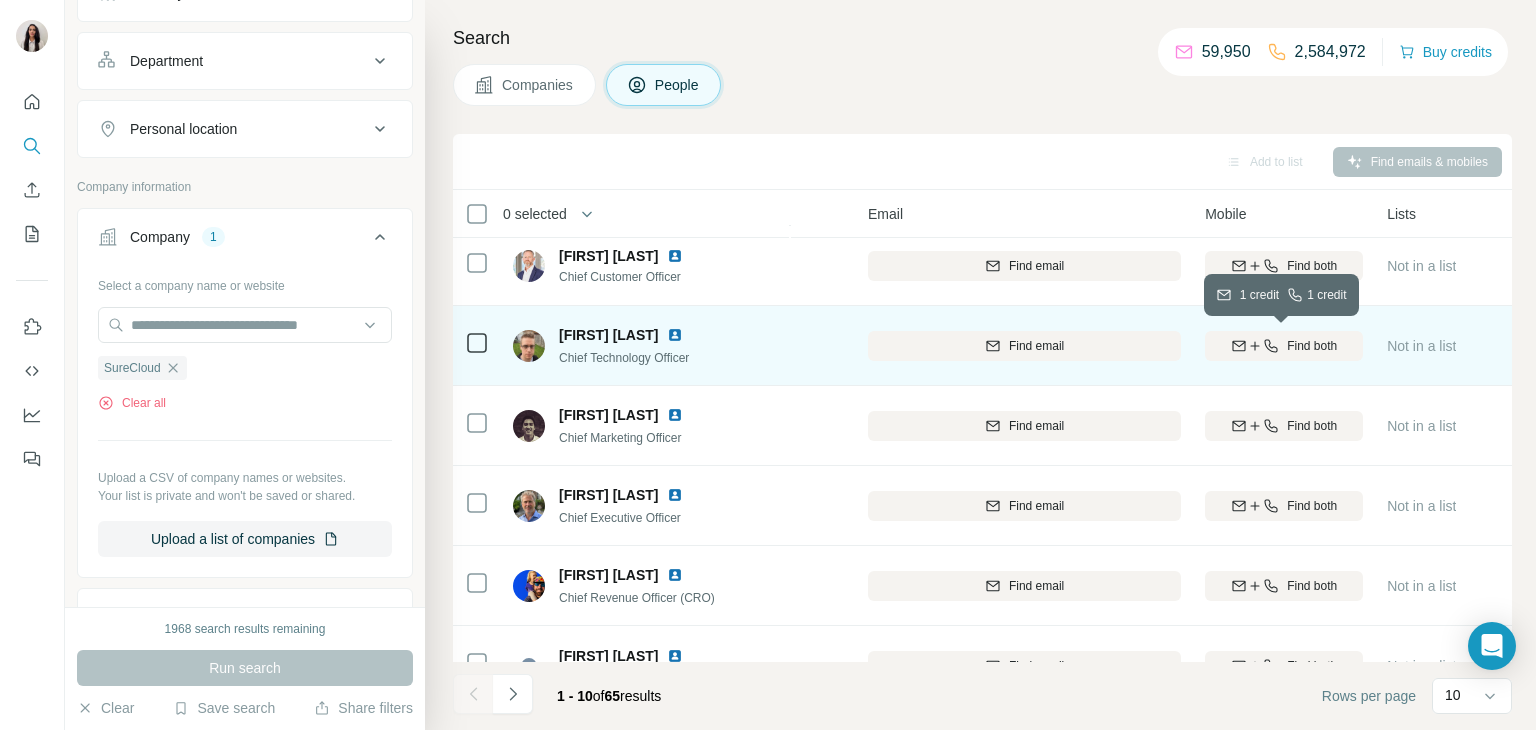 click 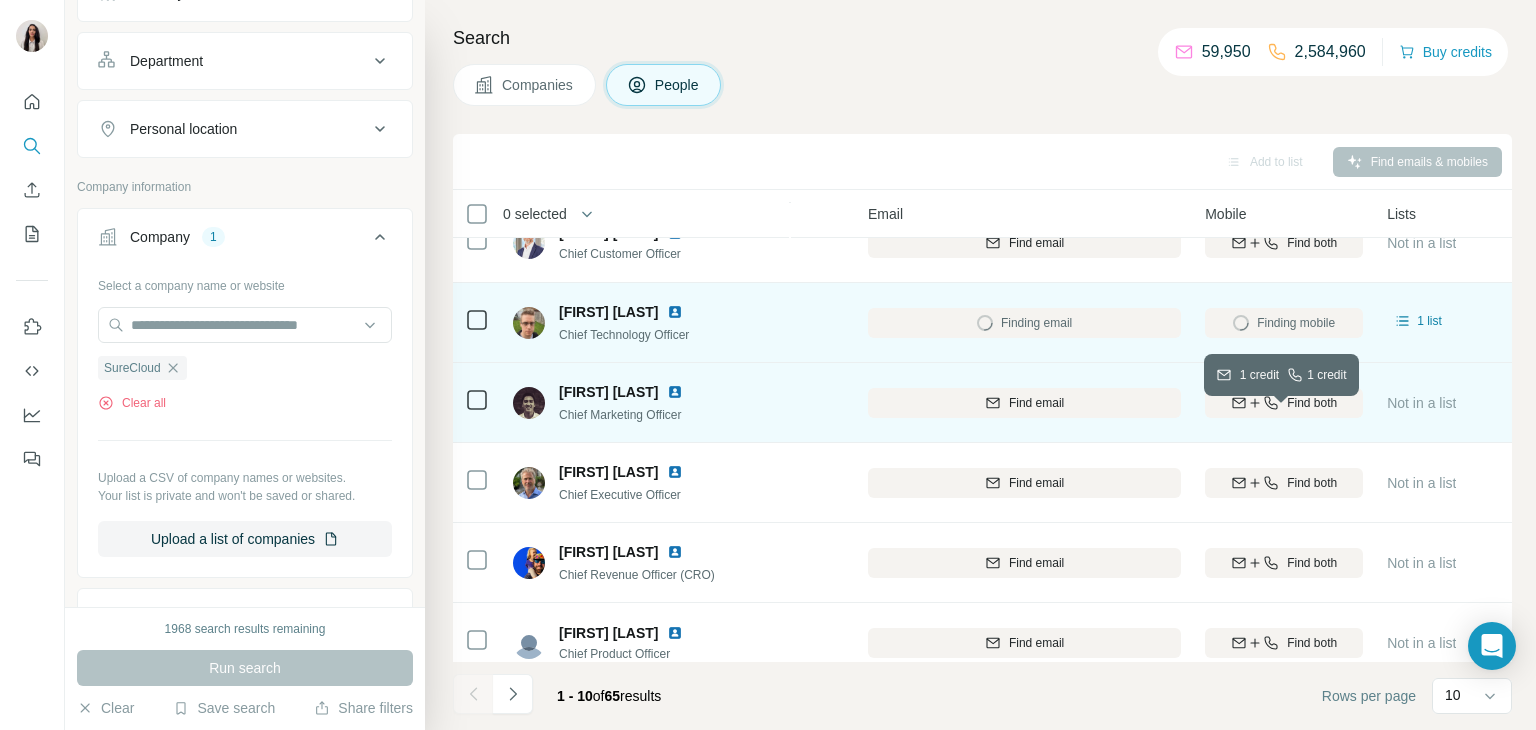 scroll, scrollTop: 204, scrollLeft: 157, axis: both 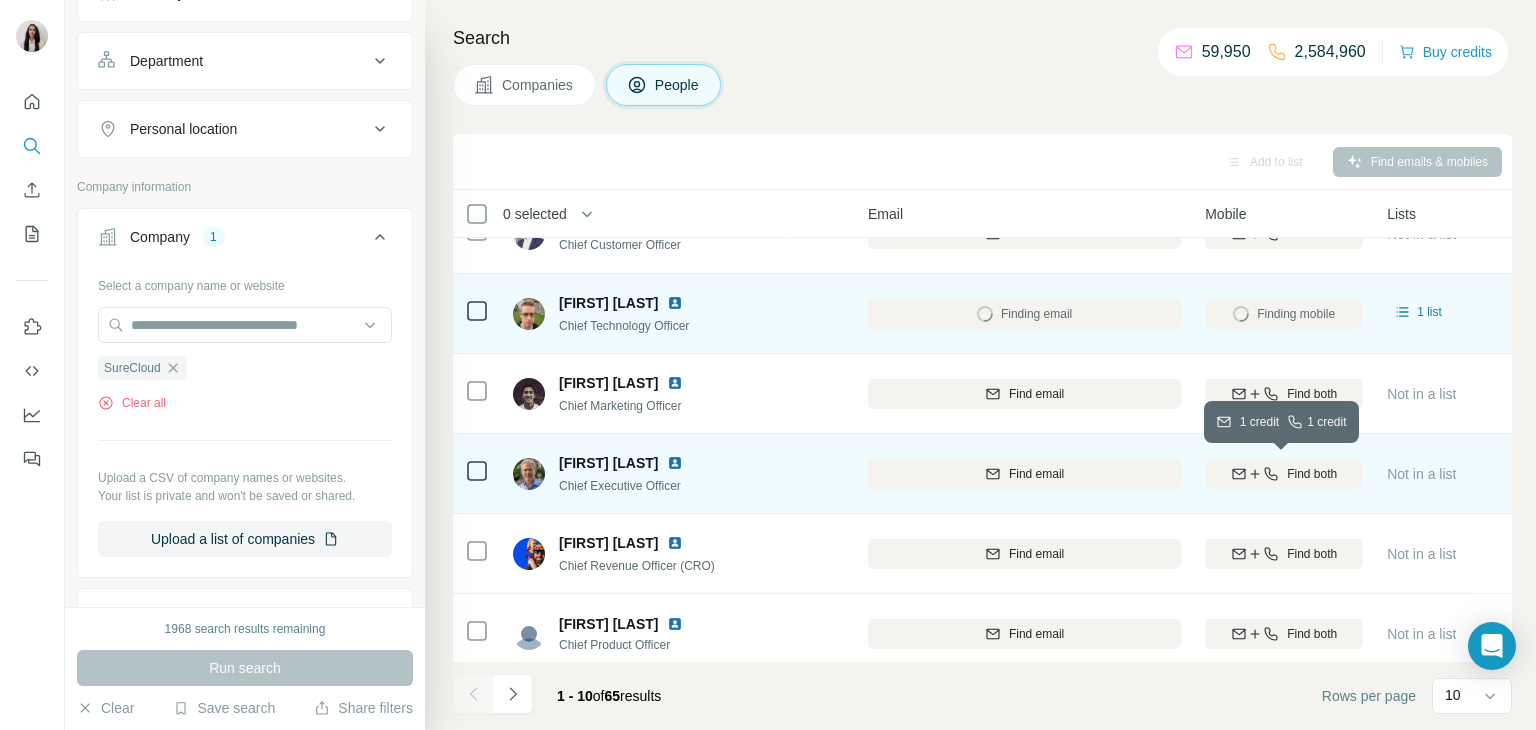 click on "Find both" at bounding box center (1284, 474) 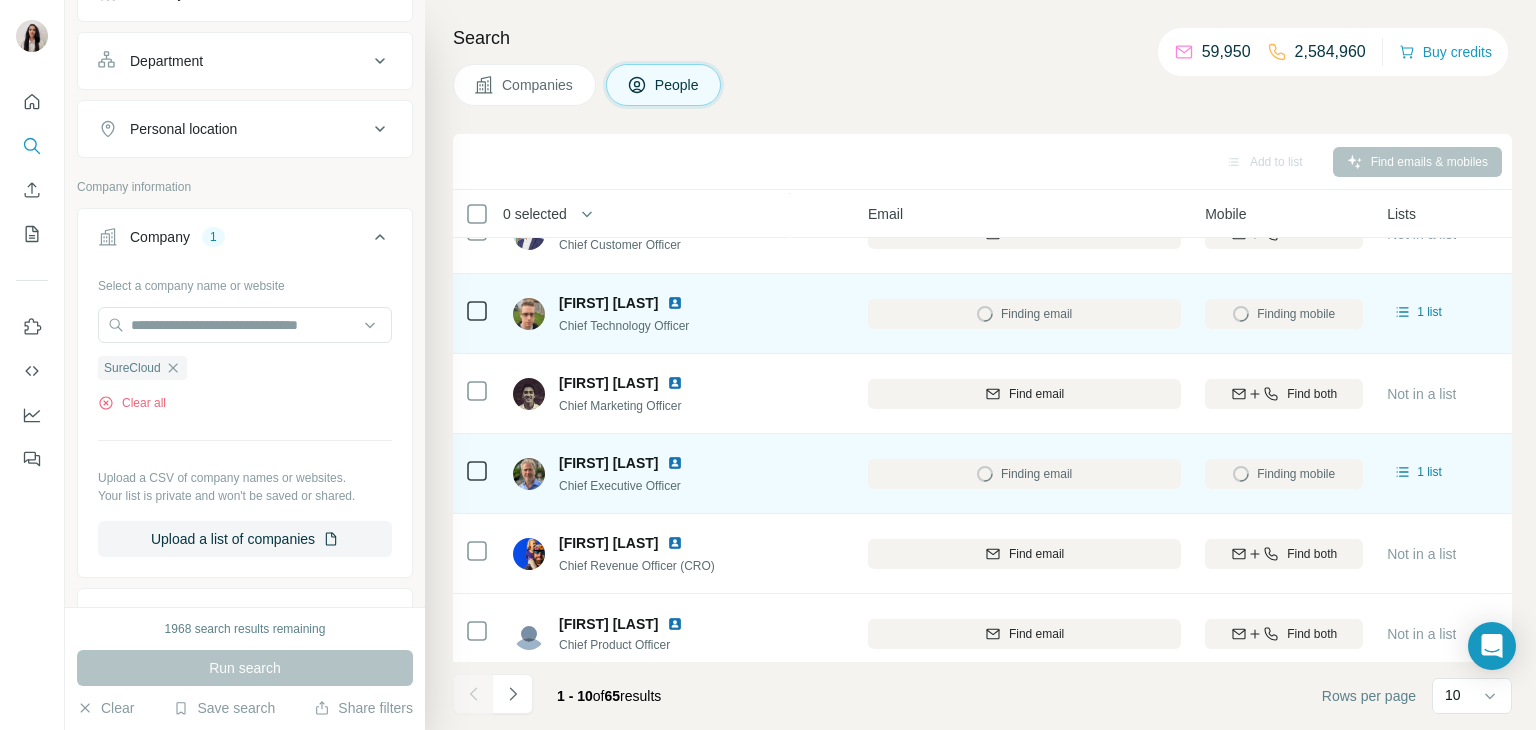 click at bounding box center (675, 463) 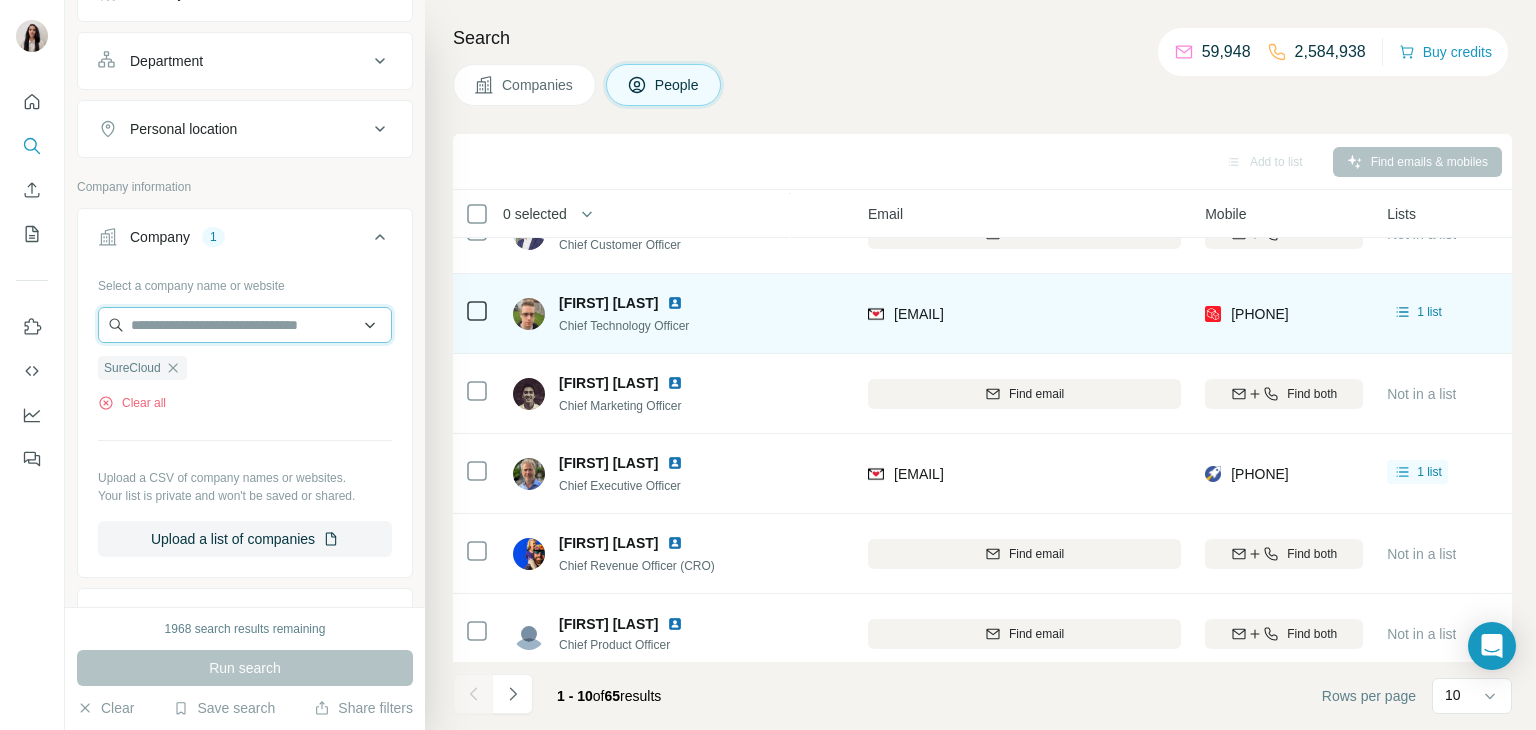 click at bounding box center [245, 325] 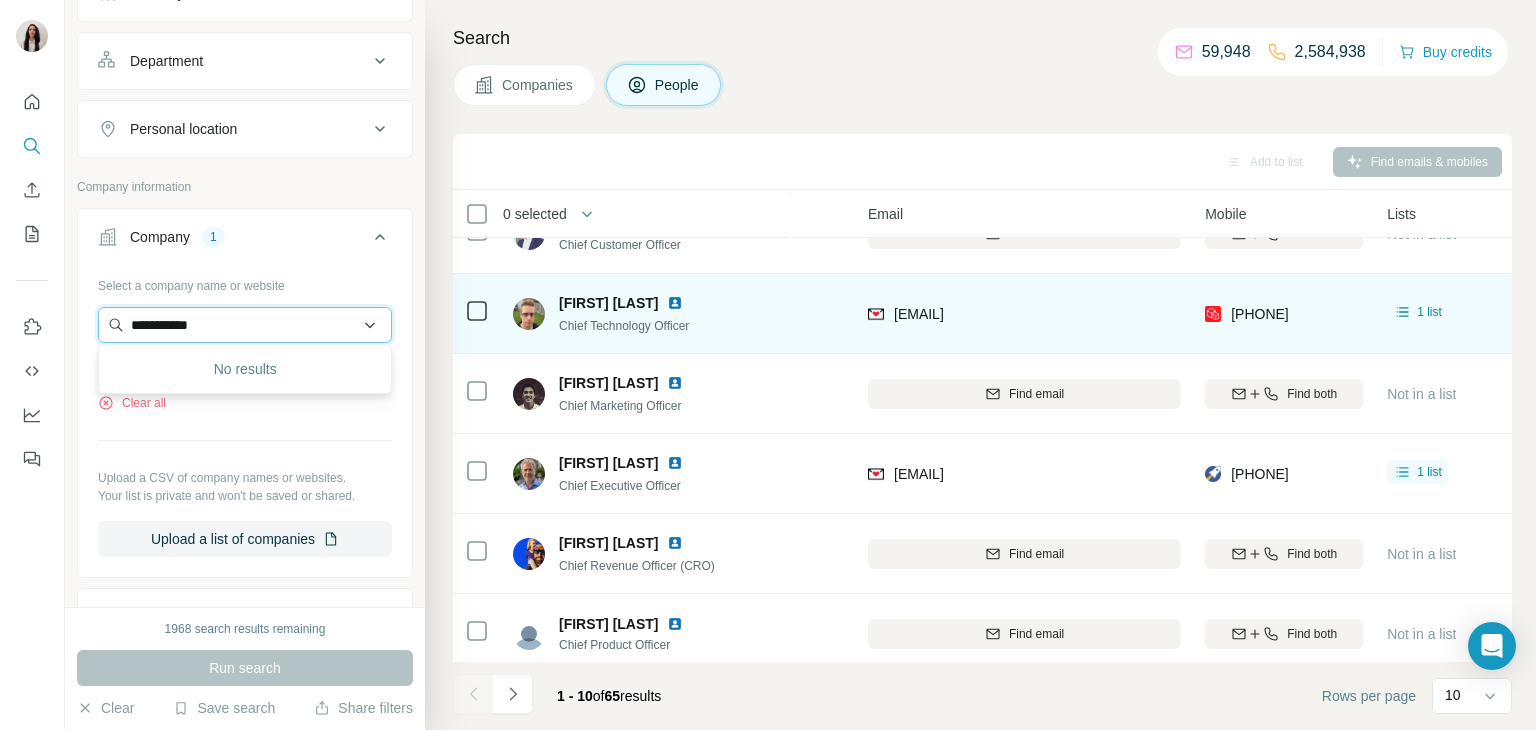 type on "**********" 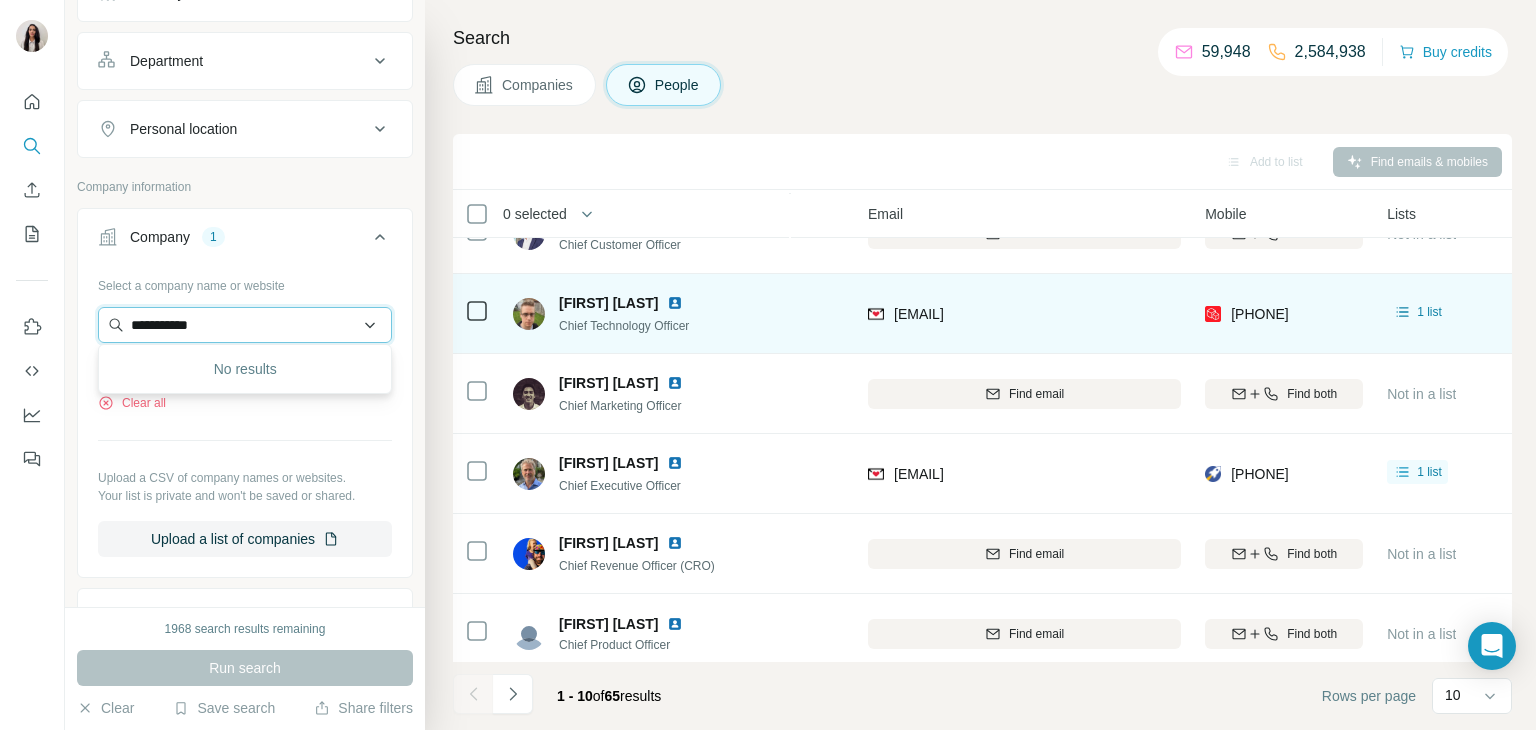 click on "**********" at bounding box center [245, 325] 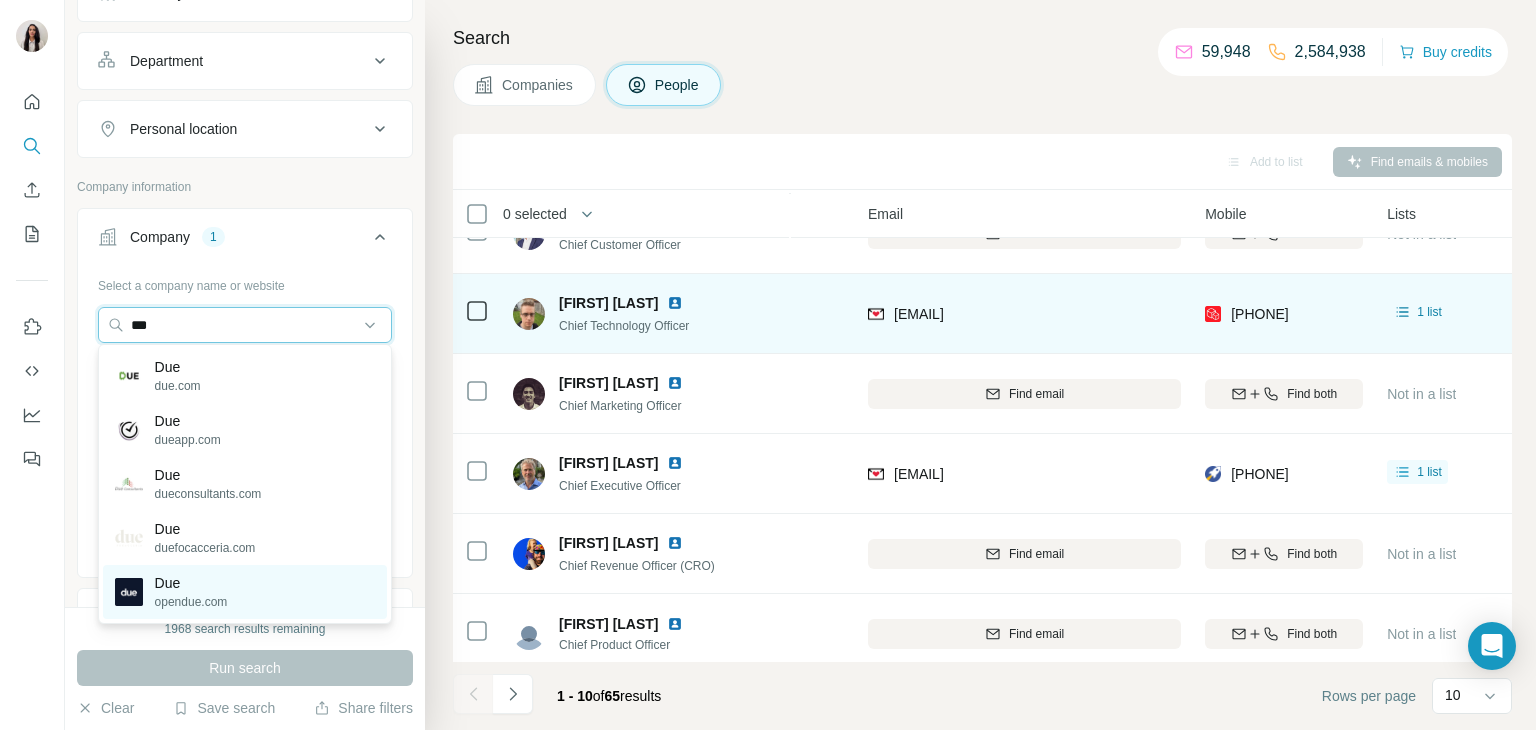 type on "***" 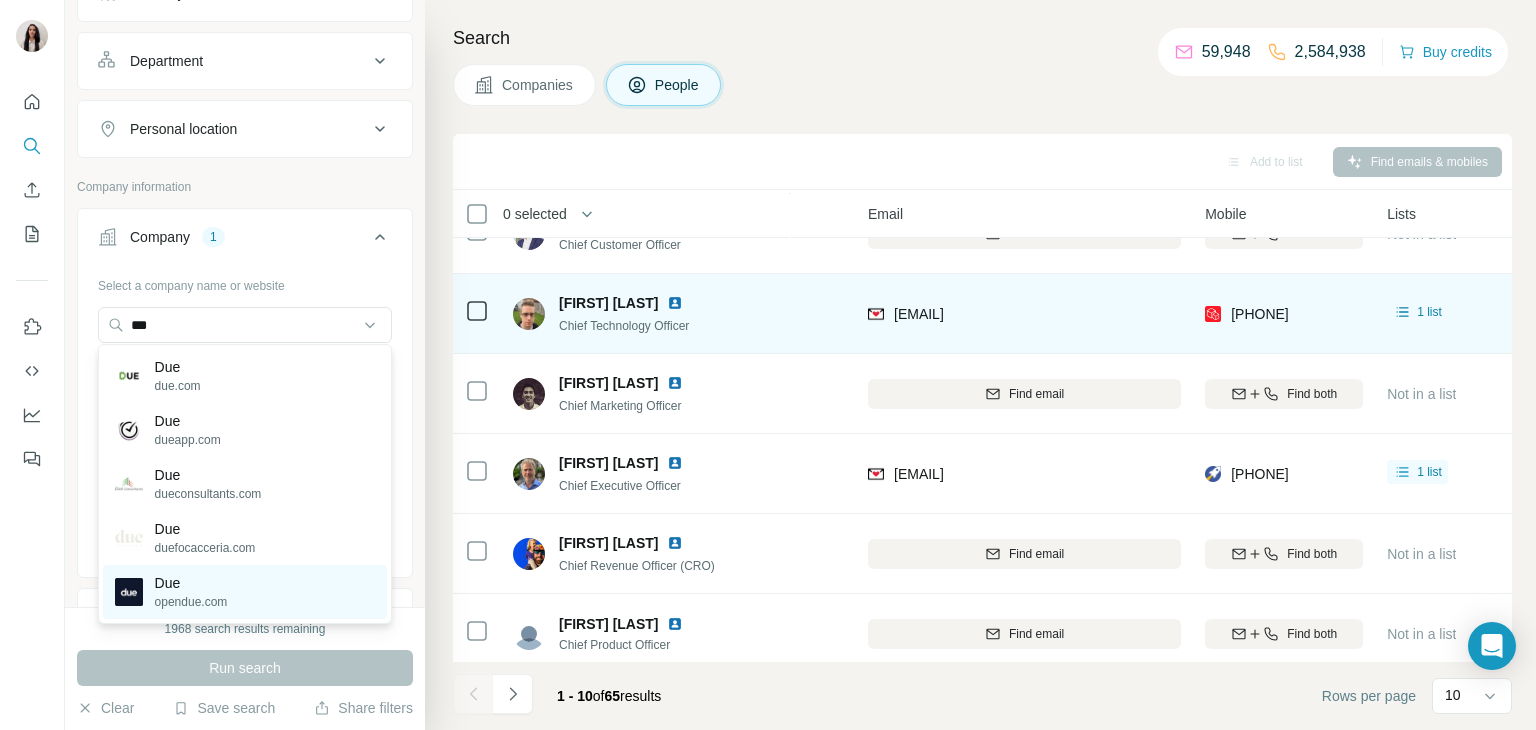 click on "Due opendue.com" at bounding box center [245, 592] 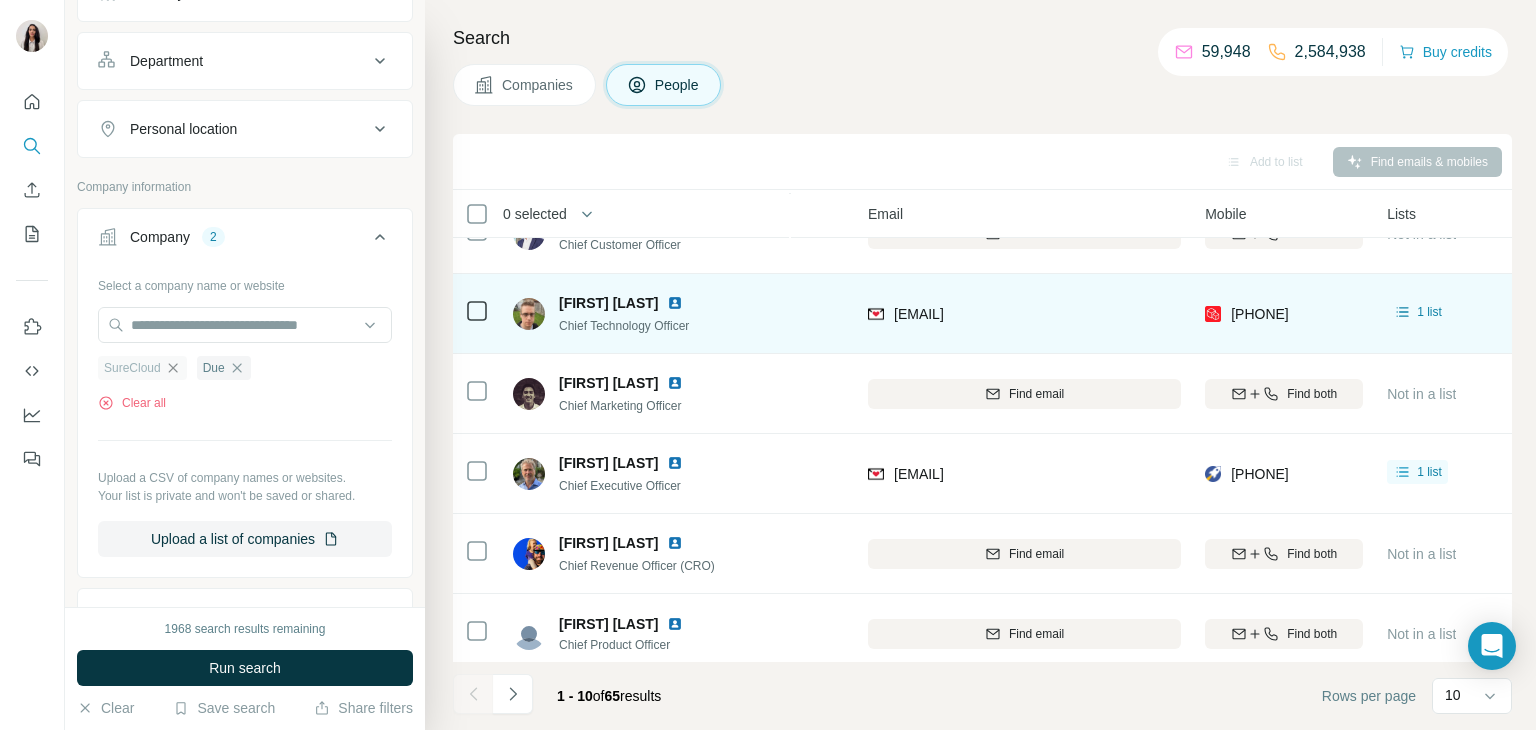 click 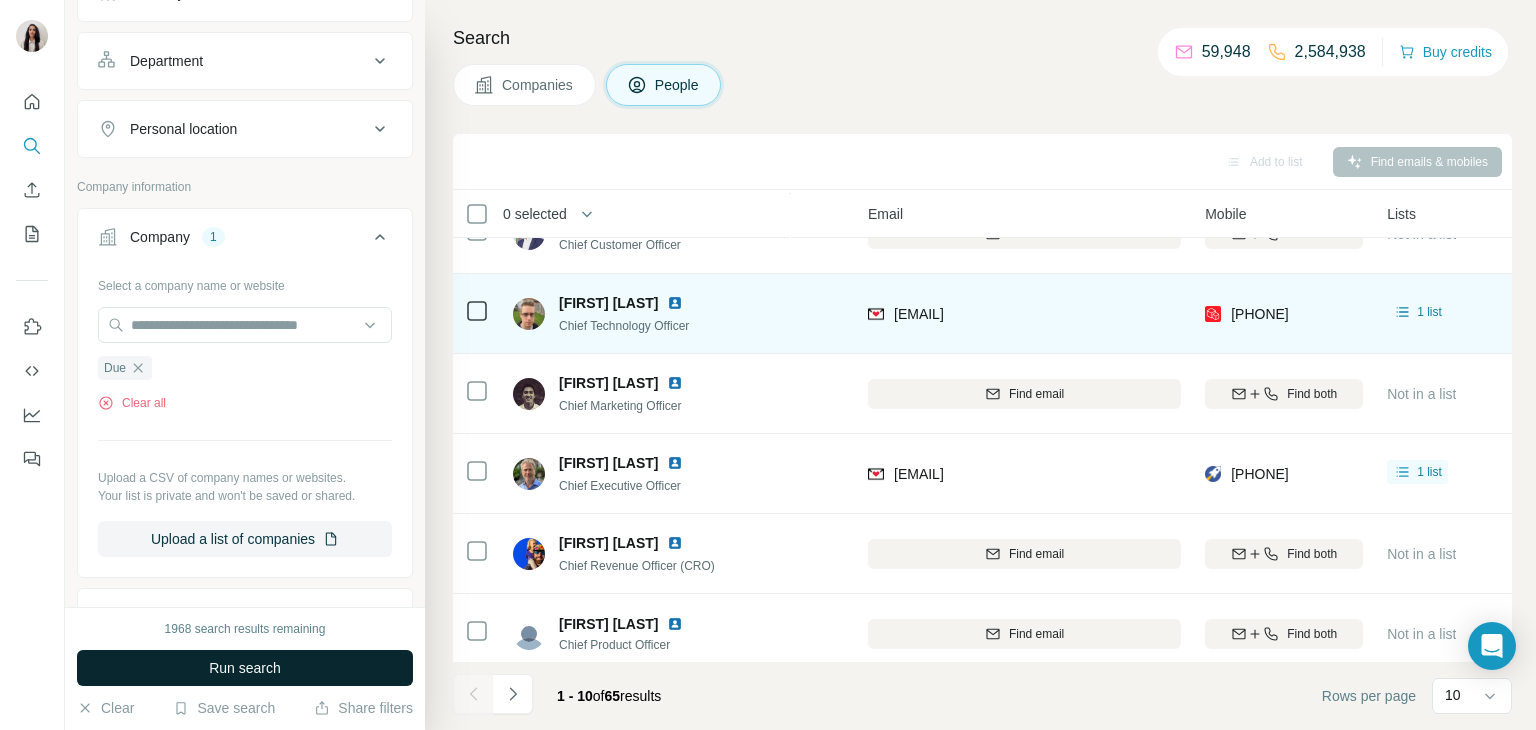 click on "Run search" at bounding box center [245, 668] 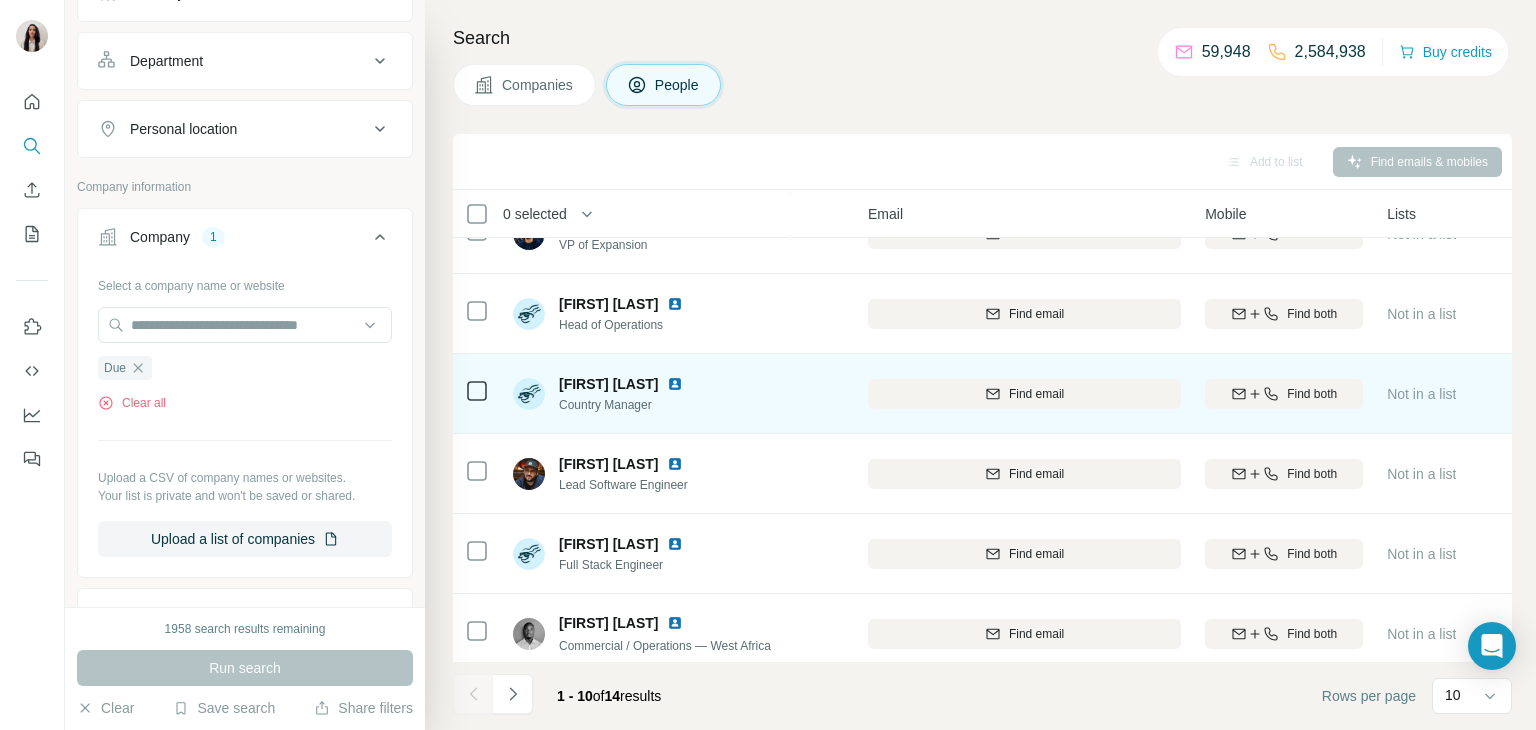scroll, scrollTop: 0, scrollLeft: 157, axis: horizontal 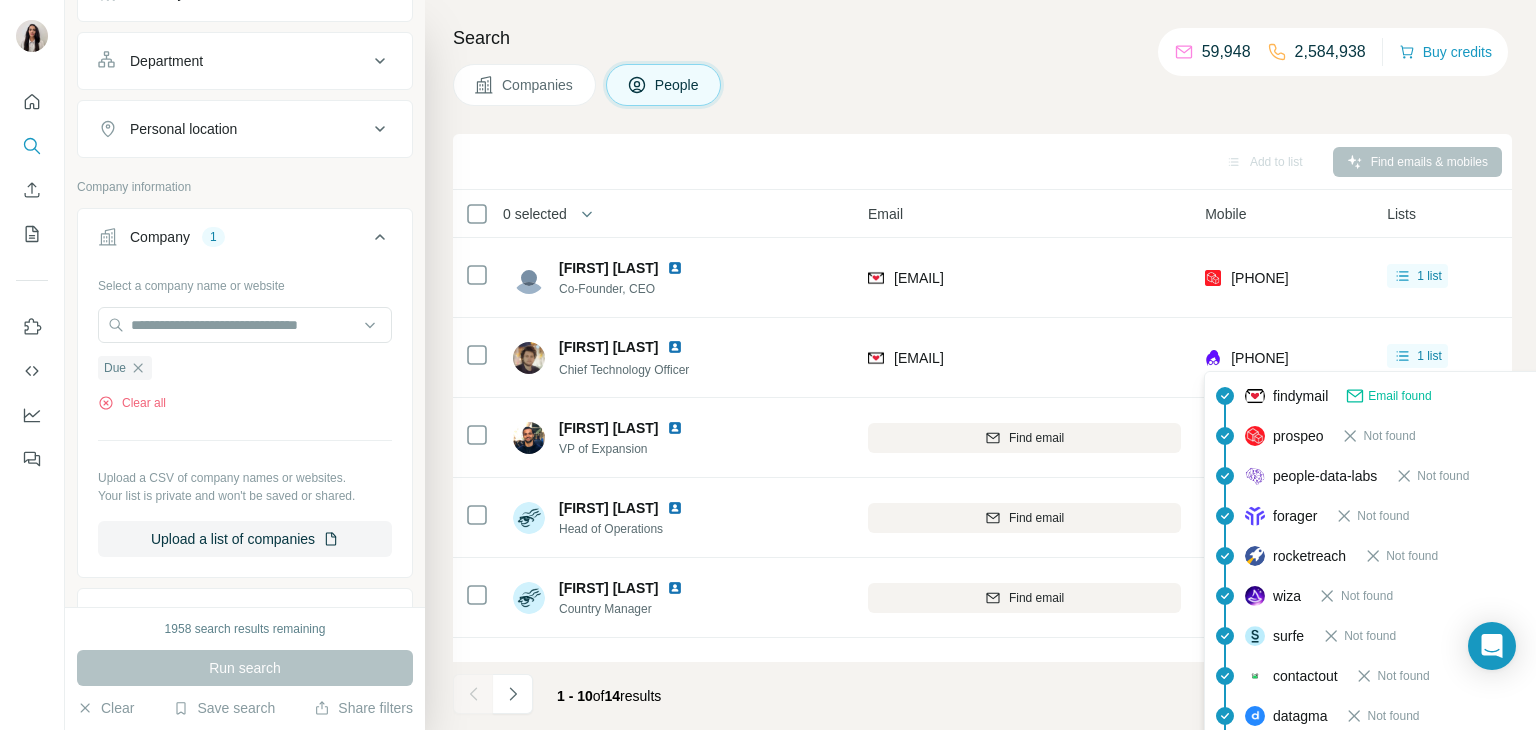 drag, startPoint x: 1348, startPoint y: 361, endPoint x: 1251, endPoint y: 20, distance: 354.52786 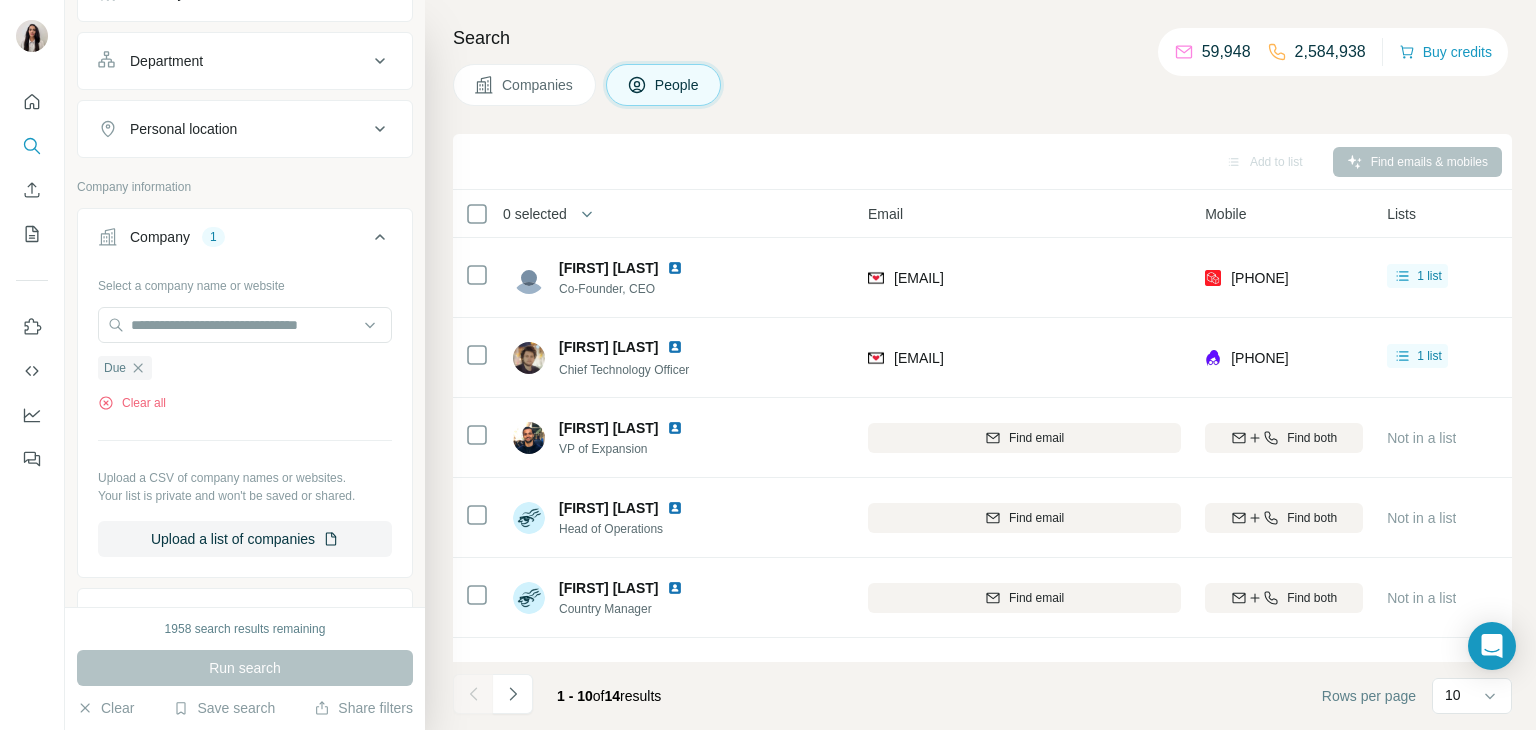 click on "People Company Email Mobile Lists Personal location Seniority Department Landline [FIRST] [LAST] [JOB_TITLE] [COMPANY] [EMAIL] [PHONE] 1 list 🇬🇧 United Kingdom C-Level Founder Management, Founder/Owner Not found Alex Popov Chief Technology Officer Due [EMAIL] [PHONE] 1 list 🇬🇧 United Kingdom C-Level R&D, Management Not found Vasco Moura VP of Expansion Due Find email Find both Not in a list 🇪🇸 Spain VP Management Find email first Sinako Cetyiwe Head of Operations Due Find email Find both Not in a list 🇿🇦 South Africa Head Operations Find email first Gustavo A. Marcondes Country Manager Due Find email Find both Not in a list 🇧🇷 Brazil Manager Operations Find email first David Demirkhanyan Lead Software Engineer Due Find email Find both Not in a list 🇦🇲 Armenia Other R&D Find email first Evgeniy Kozlov Full Stack Engineer Due Find email Find both Not in a list 🇬🇧 Other R&D" at bounding box center [980, 365] 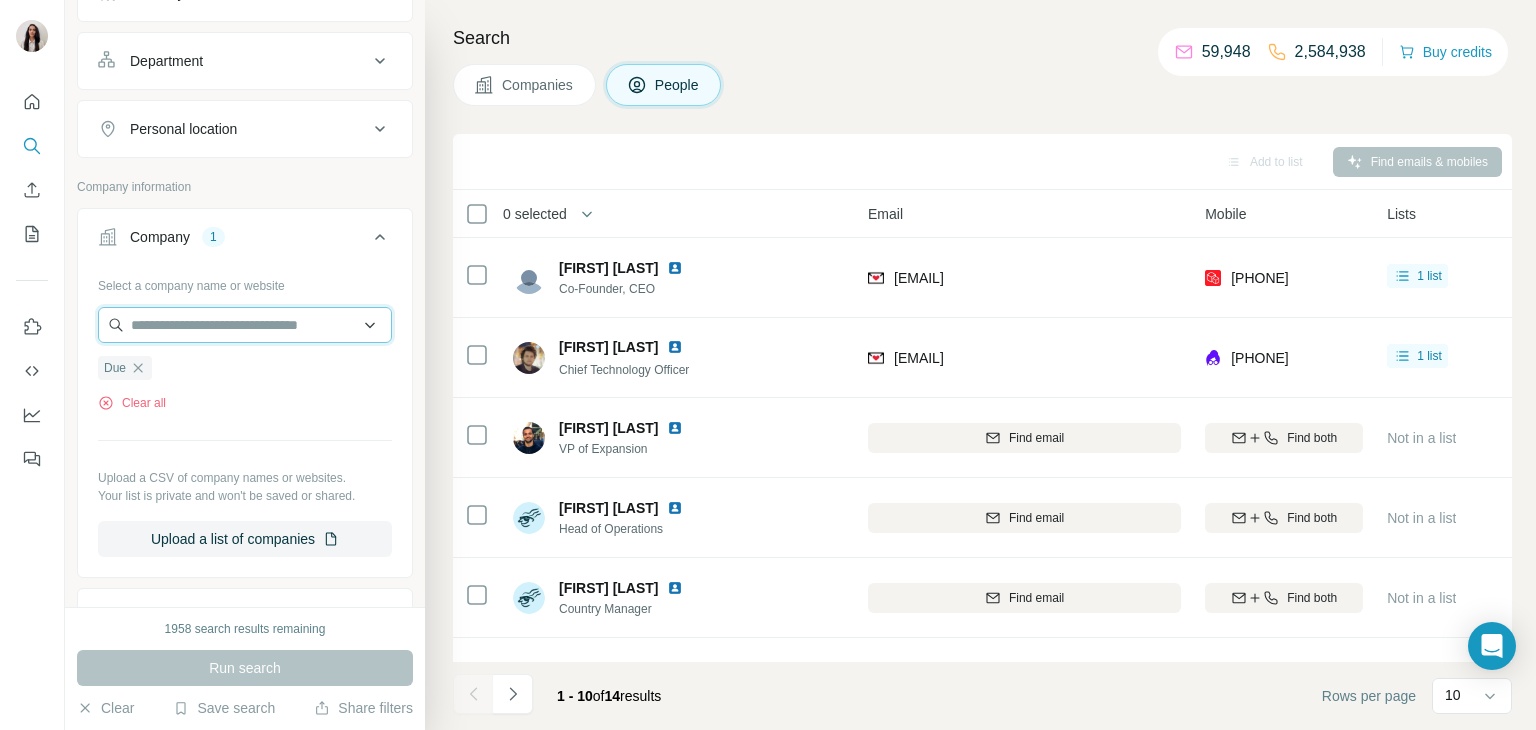 click at bounding box center [245, 325] 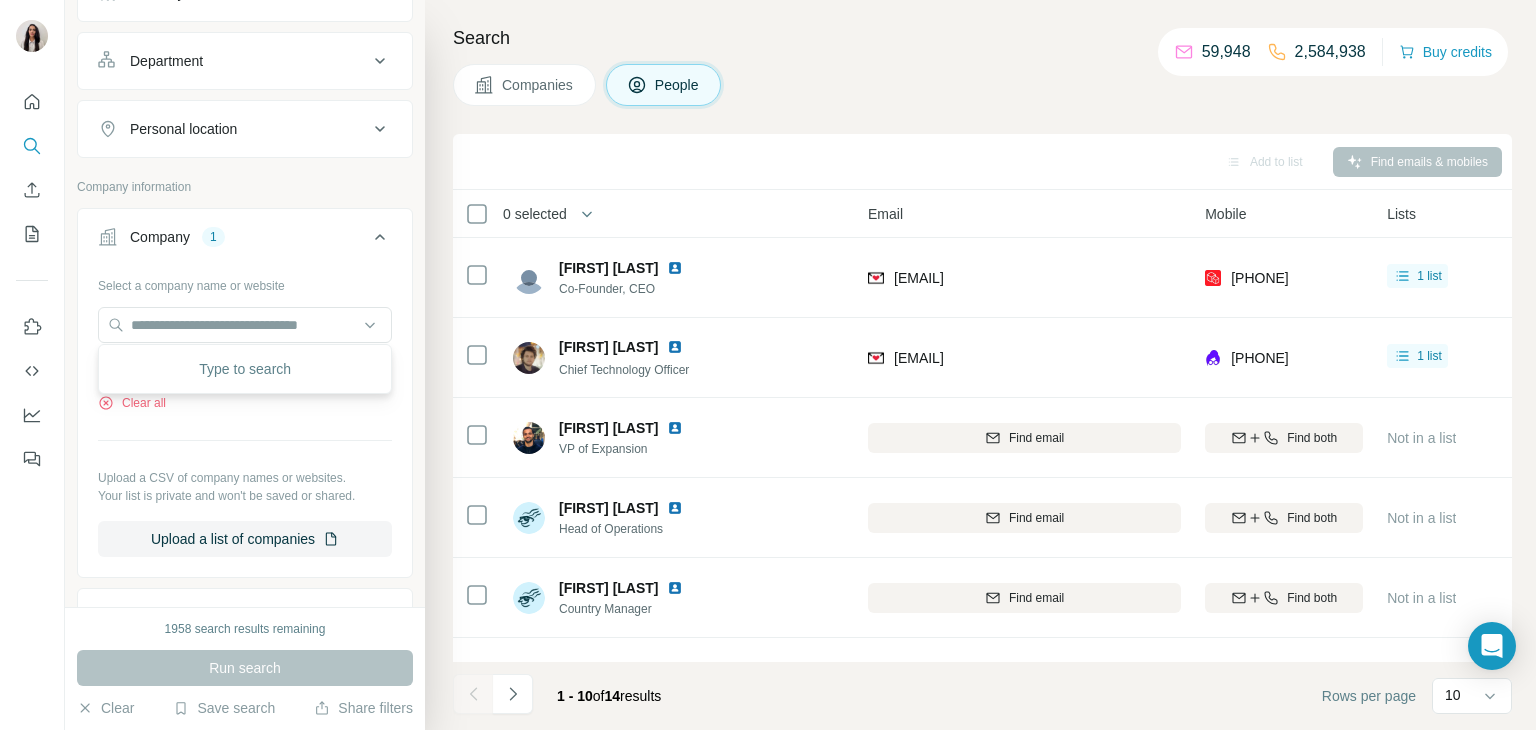 click on "Select a company name or website Due   Clear all Upload a CSV of company names or websites. Your list is private and won't be saved or shared. Upload a list of companies" at bounding box center [245, 413] 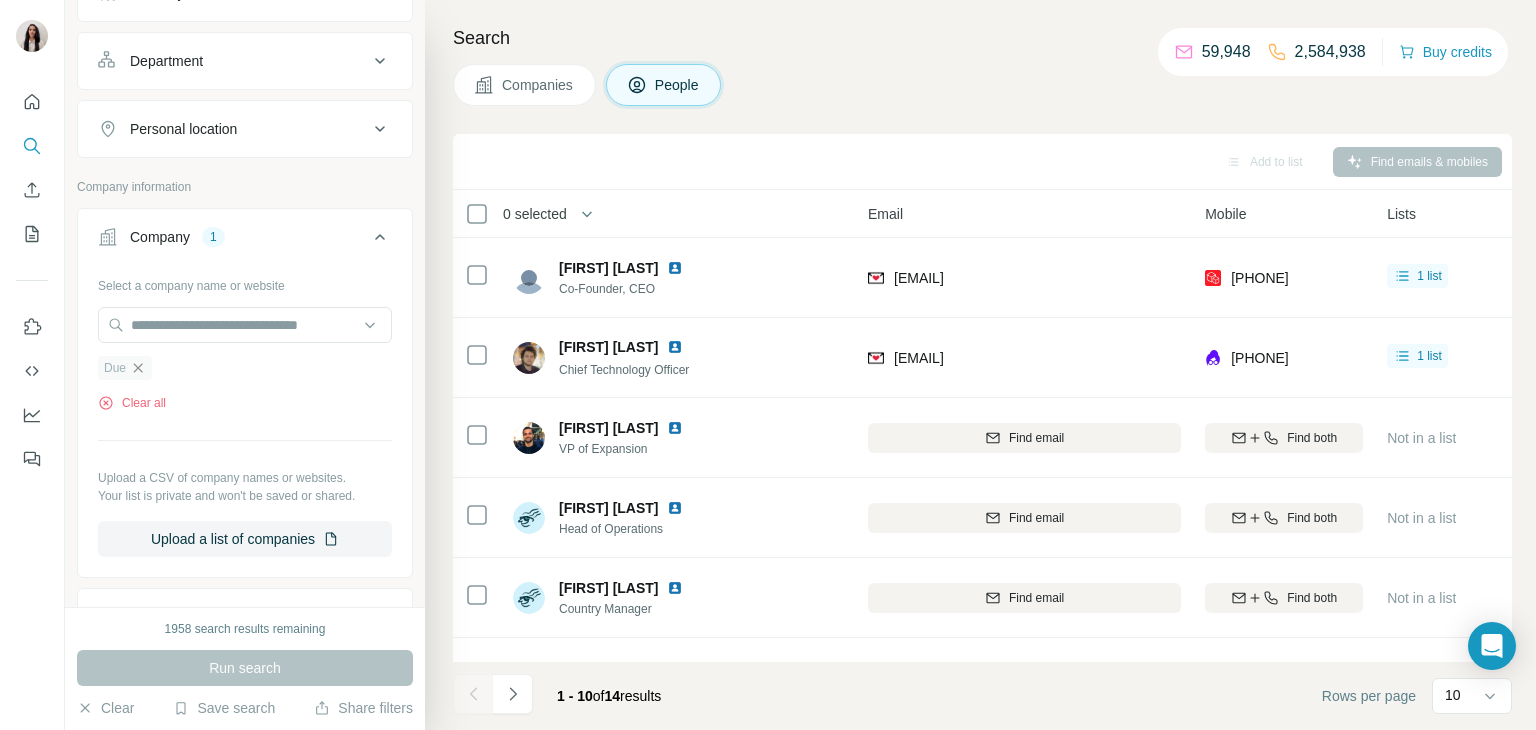 click 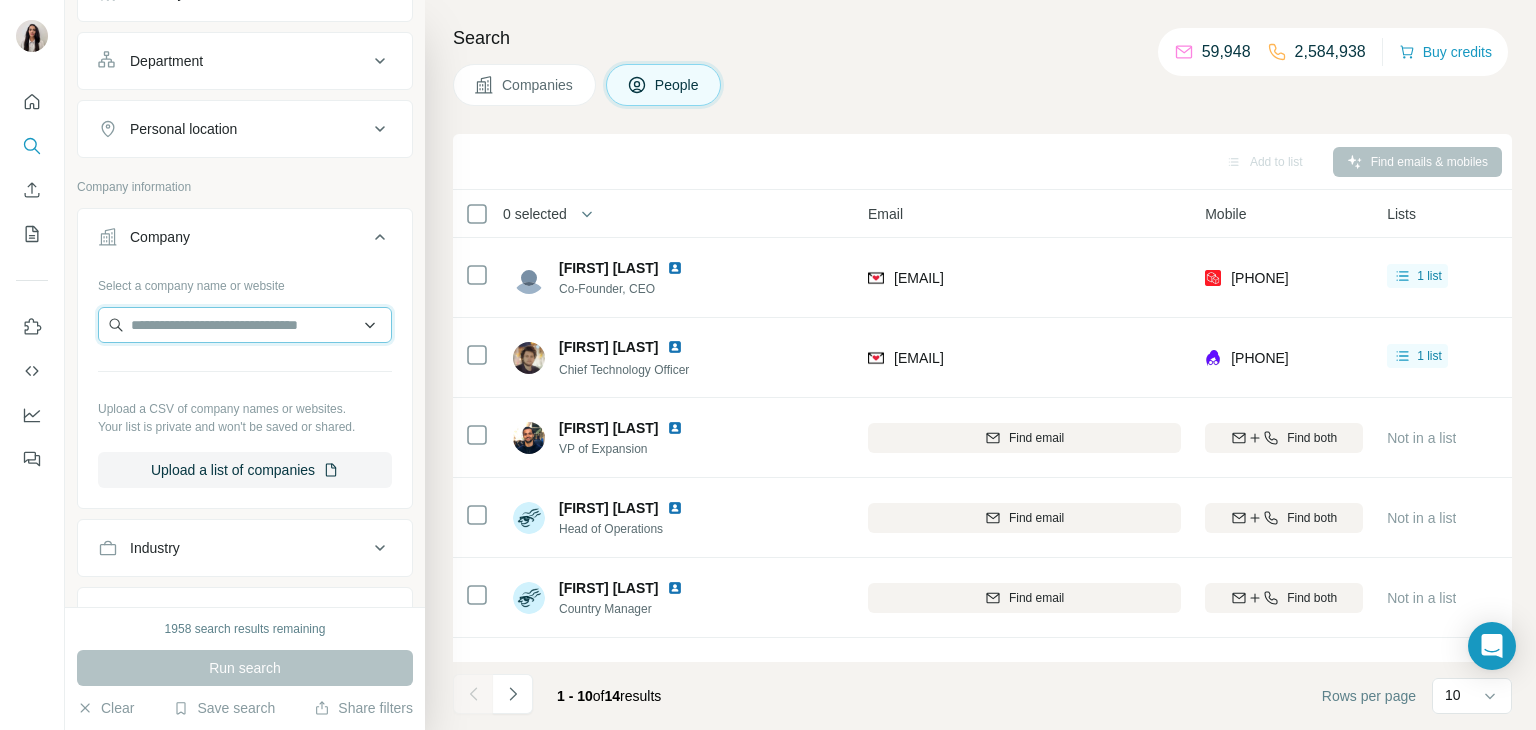 click at bounding box center (245, 325) 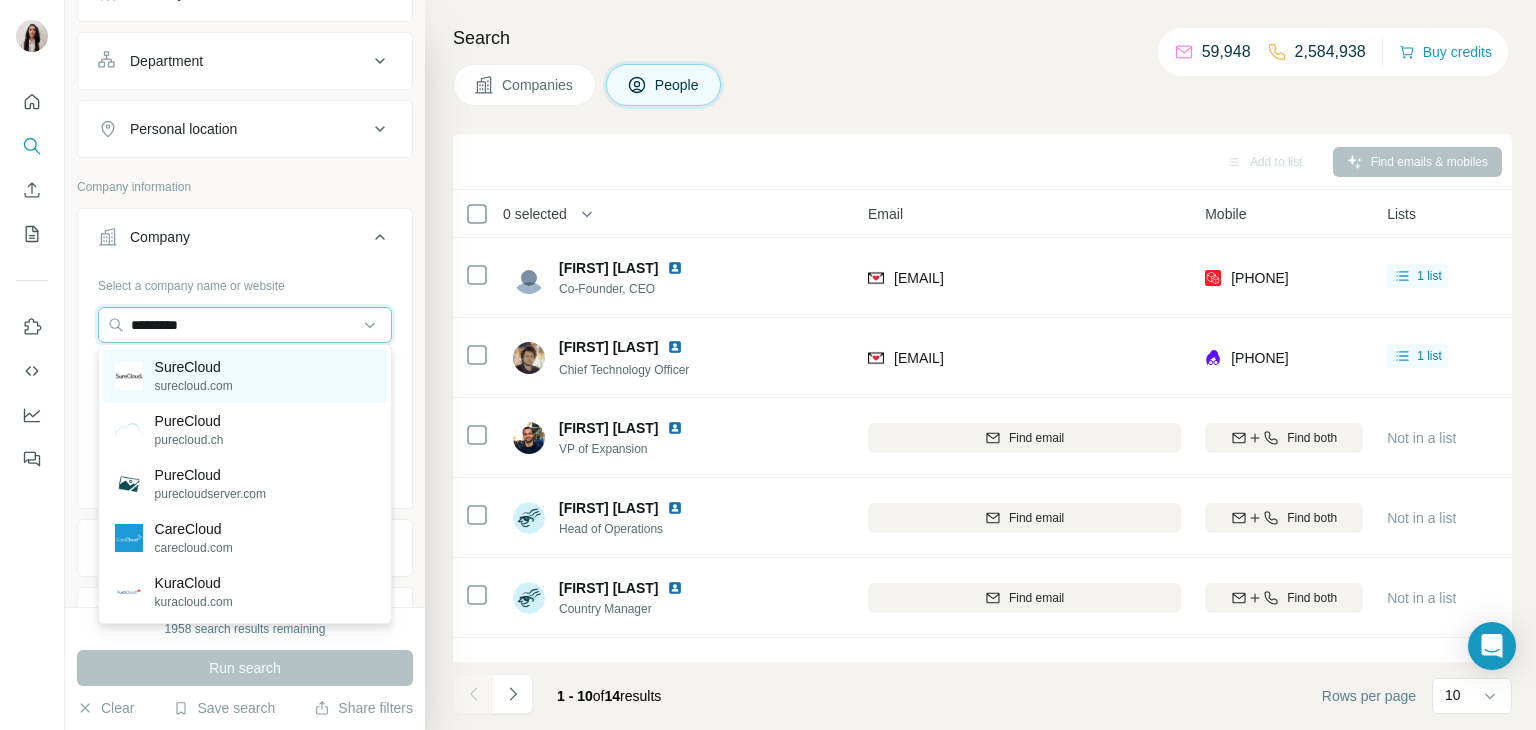 type on "*********" 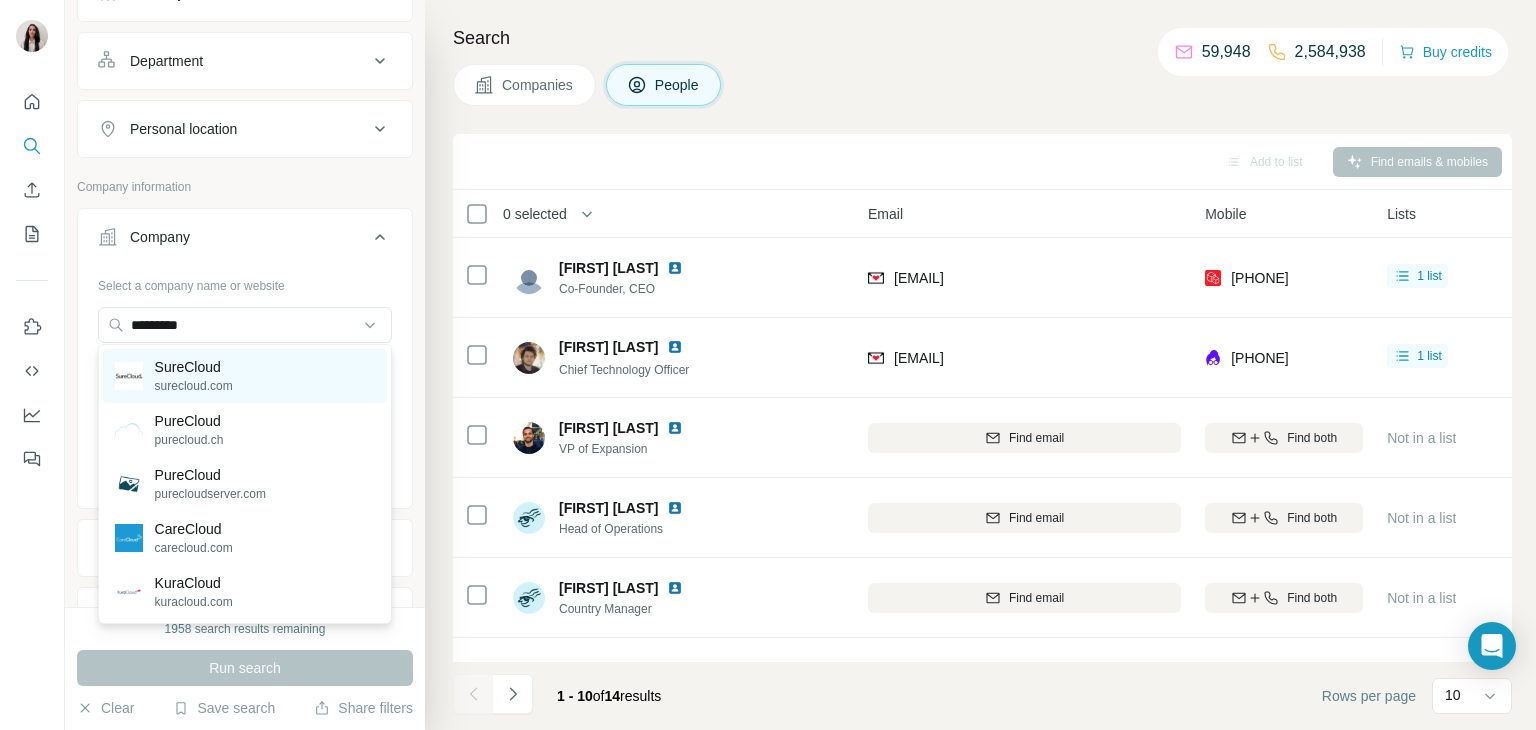 click on "SureCloud surecloud.com" at bounding box center (245, 376) 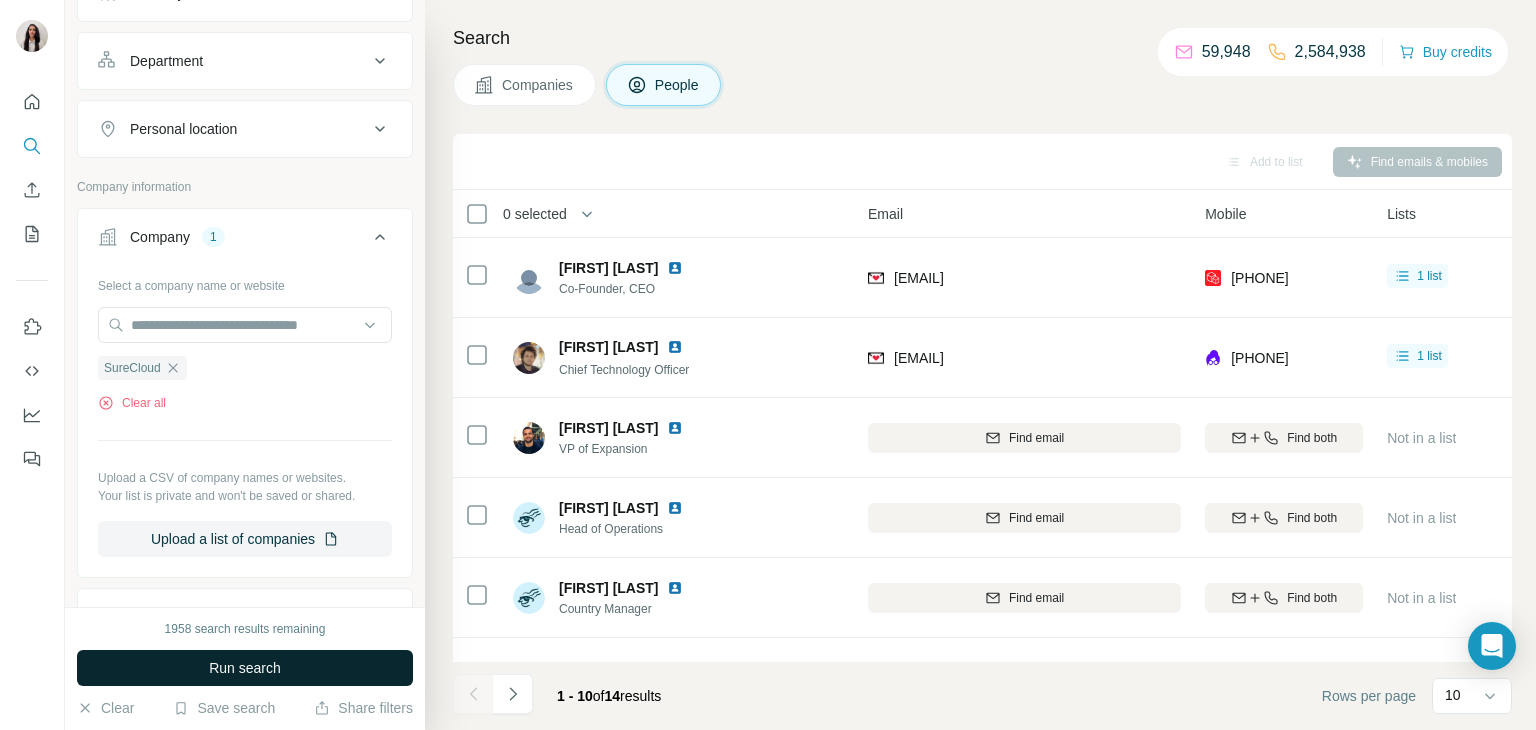 click on "Run search" at bounding box center [245, 668] 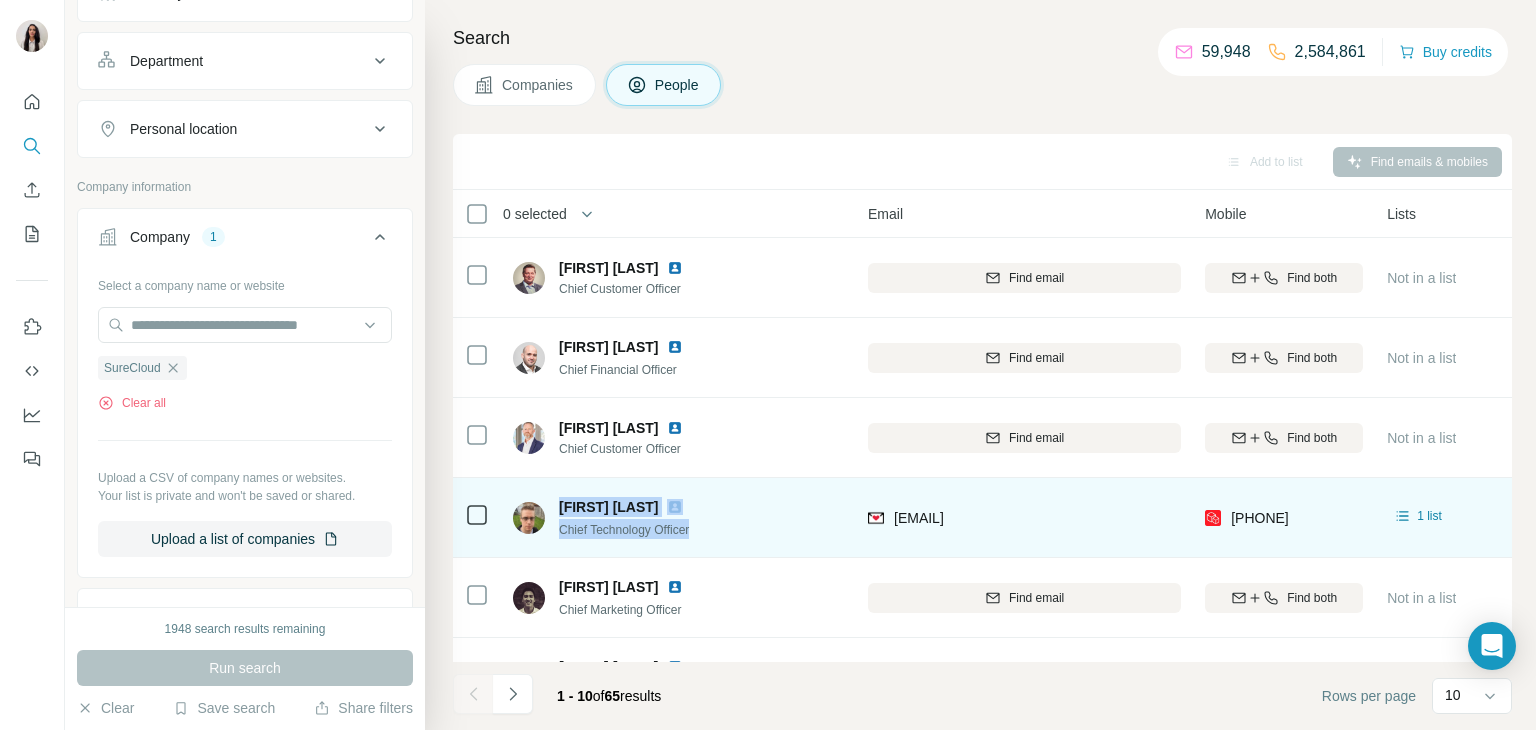 drag, startPoint x: 556, startPoint y: 502, endPoint x: 699, endPoint y: 525, distance: 144.83784 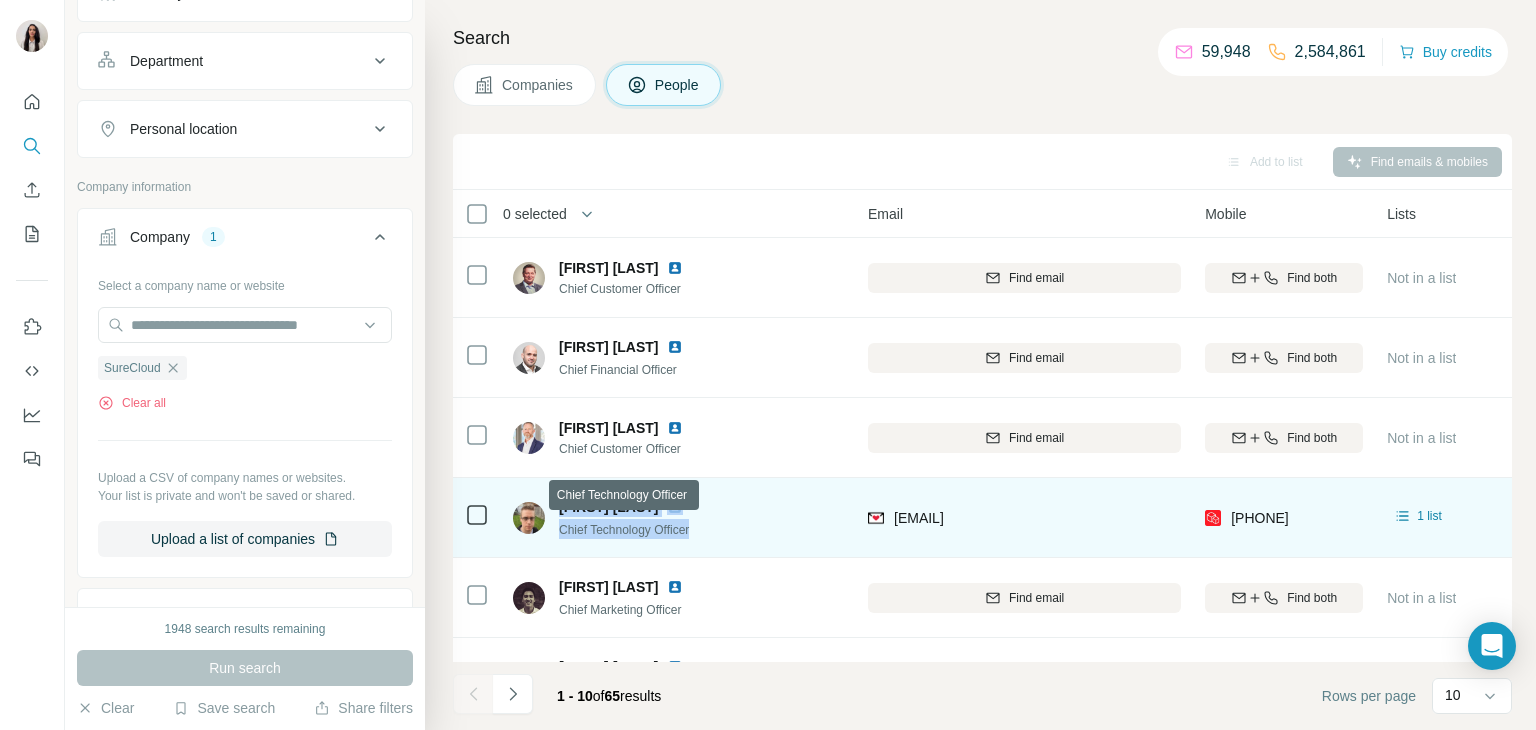 copy on "[FIRST] [LAST] [JOB_TITLE]" 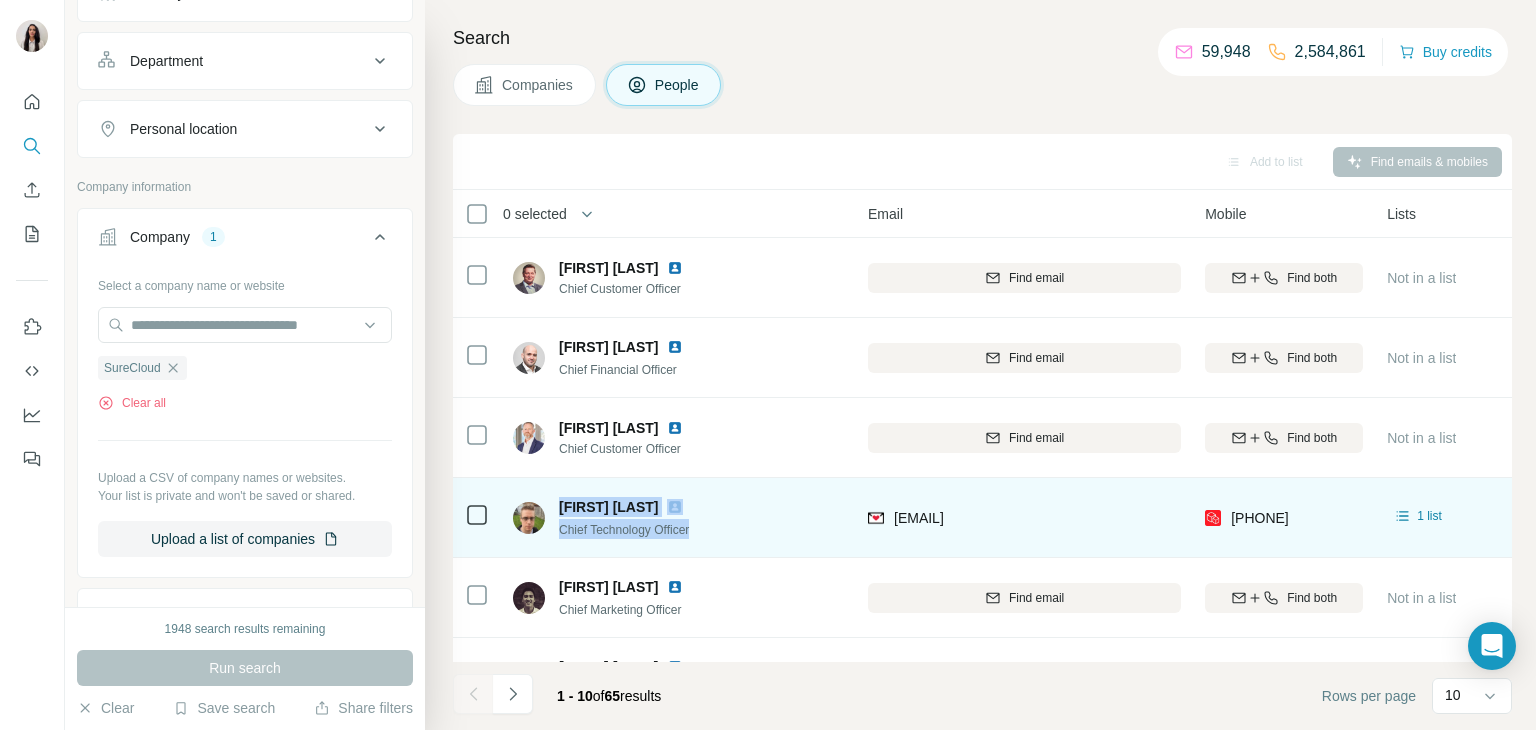 click at bounding box center (675, 507) 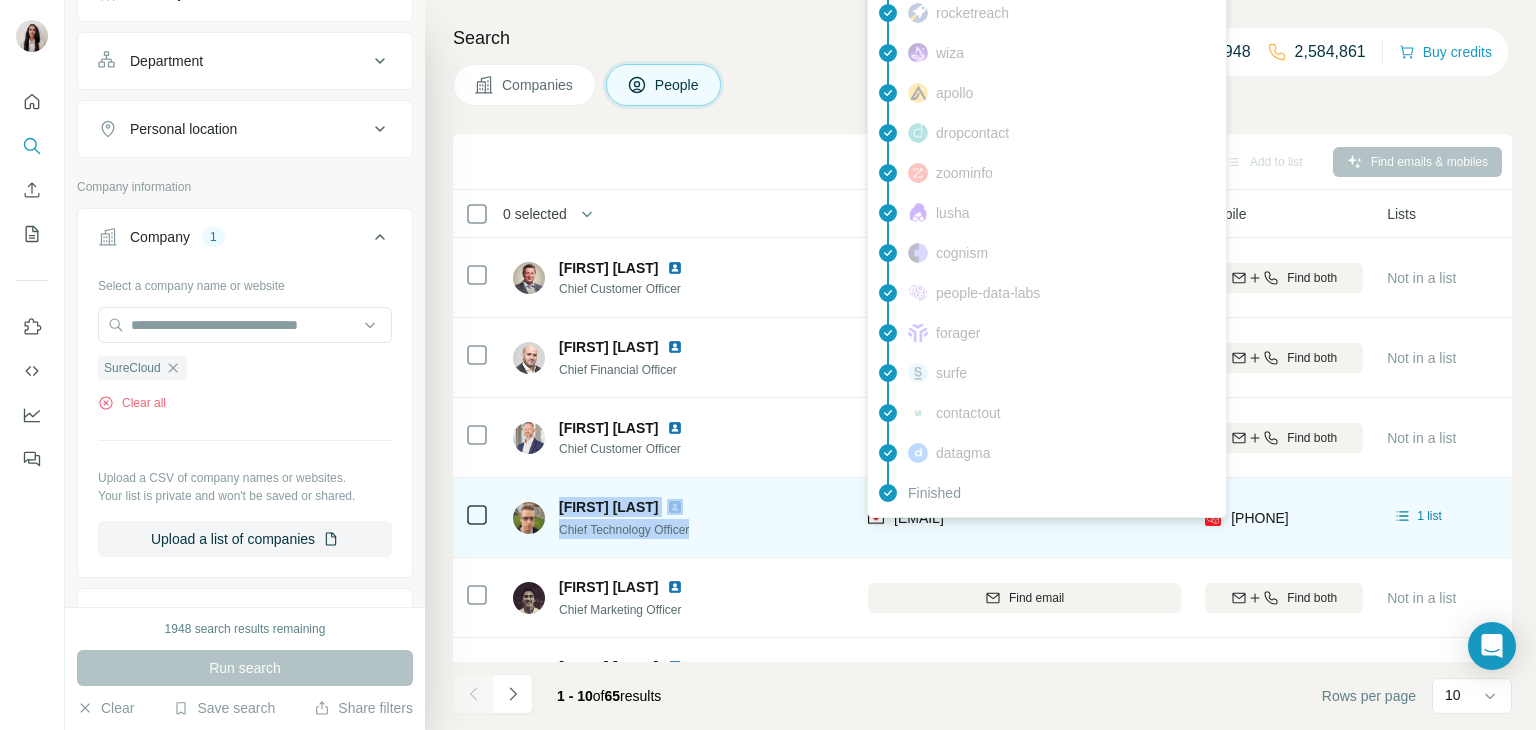 drag, startPoint x: 1069, startPoint y: 516, endPoint x: 894, endPoint y: 519, distance: 175.02571 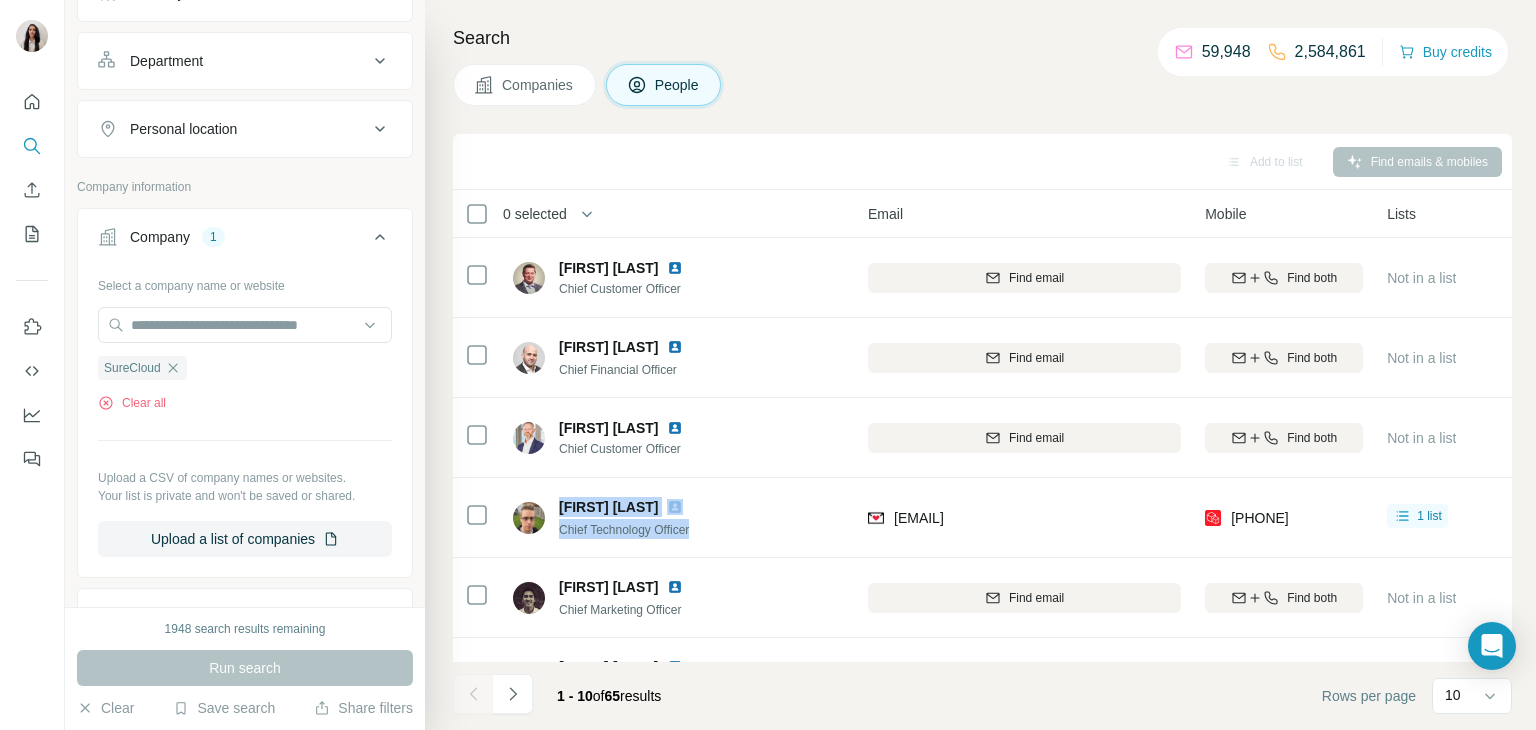 click on "Companies People" at bounding box center (982, 85) 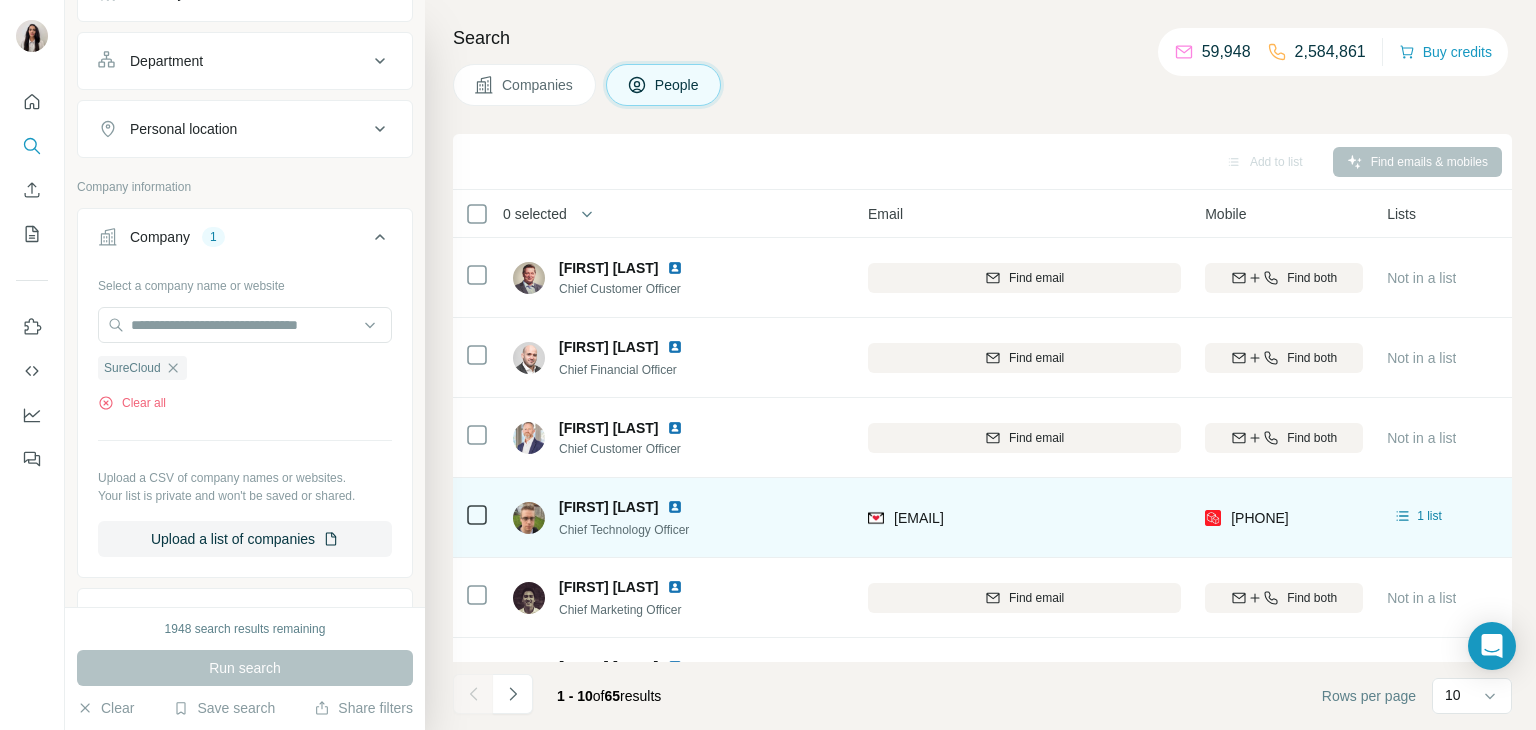 drag, startPoint x: 1355, startPoint y: 522, endPoint x: 1214, endPoint y: 501, distance: 142.55525 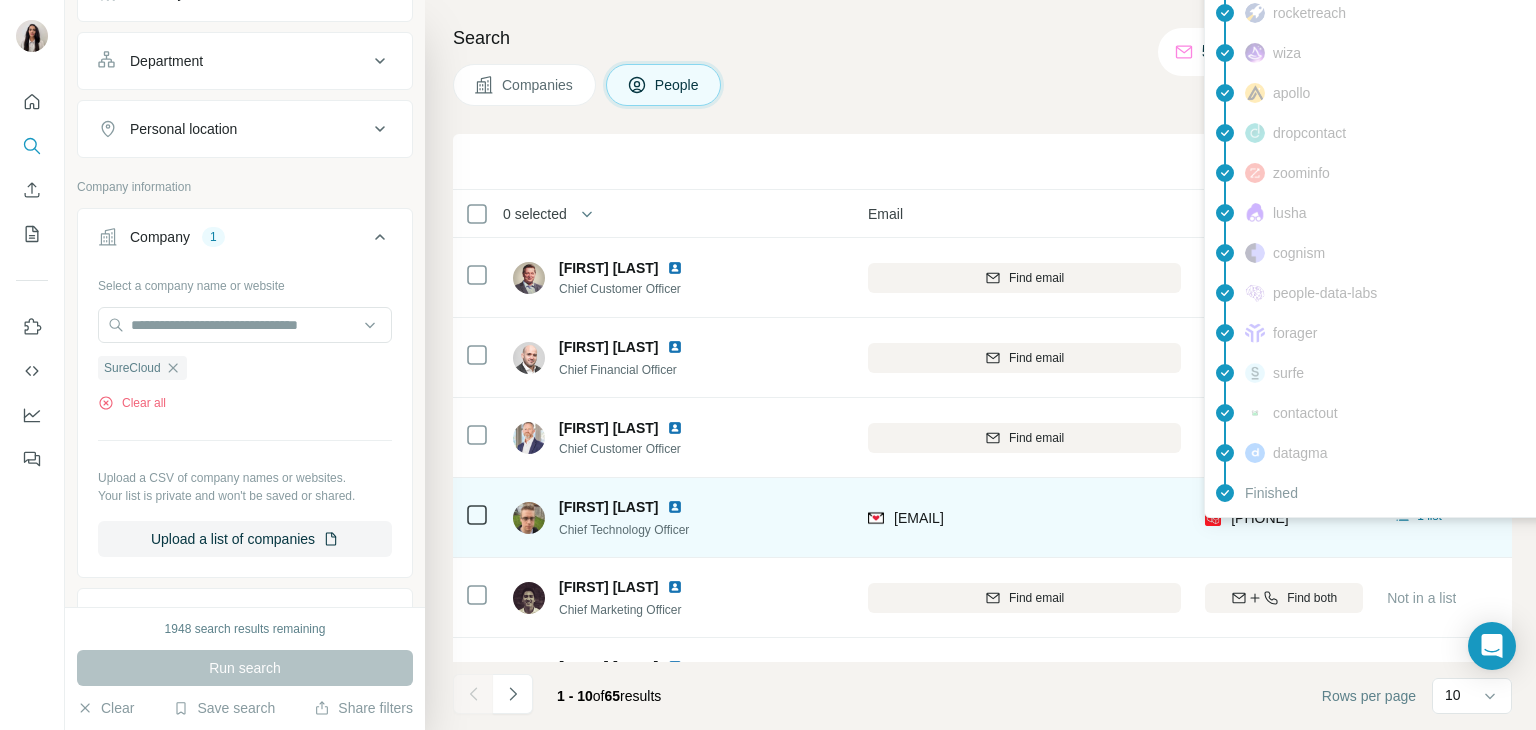 drag, startPoint x: 1354, startPoint y: 526, endPoint x: 1302, endPoint y: 520, distance: 52.34501 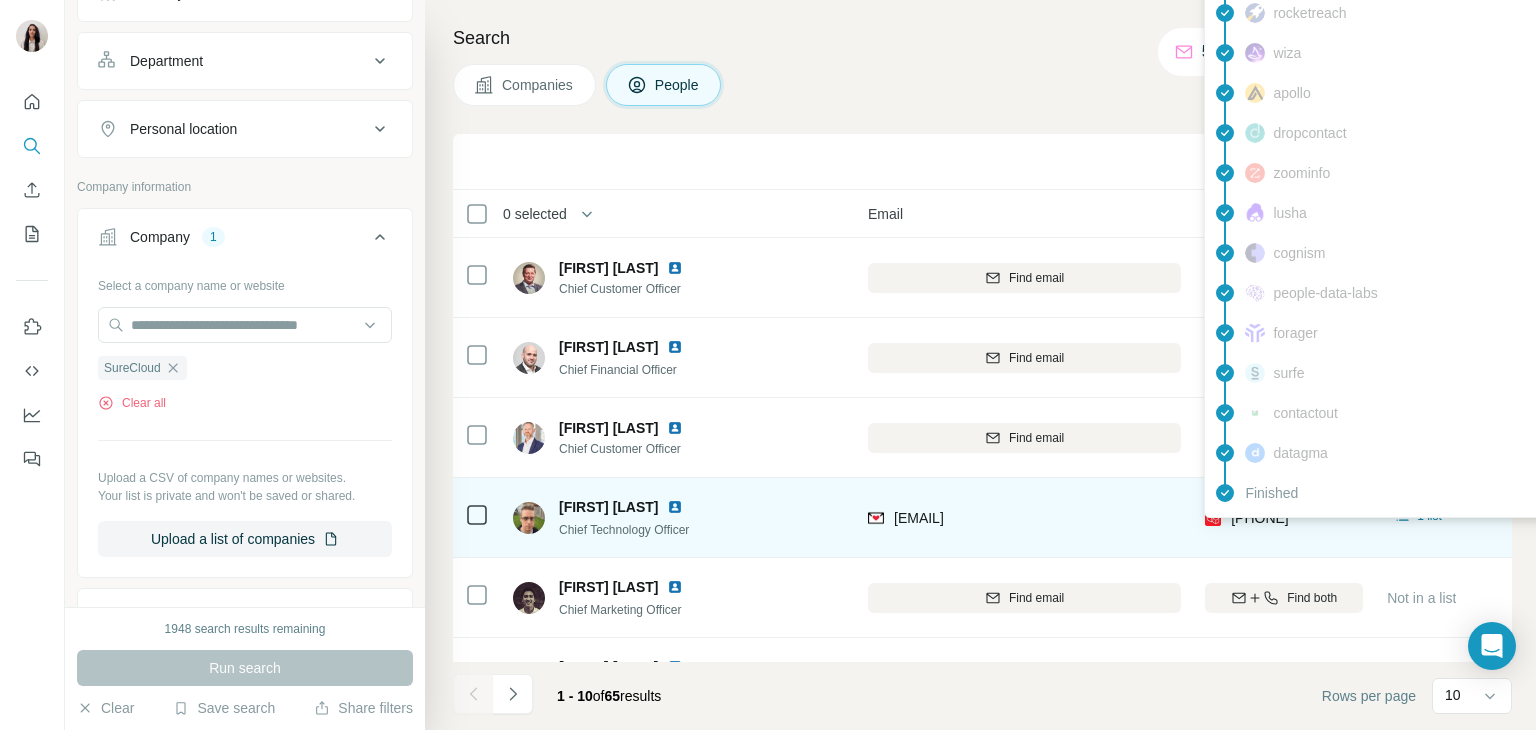 drag, startPoint x: 1354, startPoint y: 524, endPoint x: 1233, endPoint y: 523, distance: 121.004135 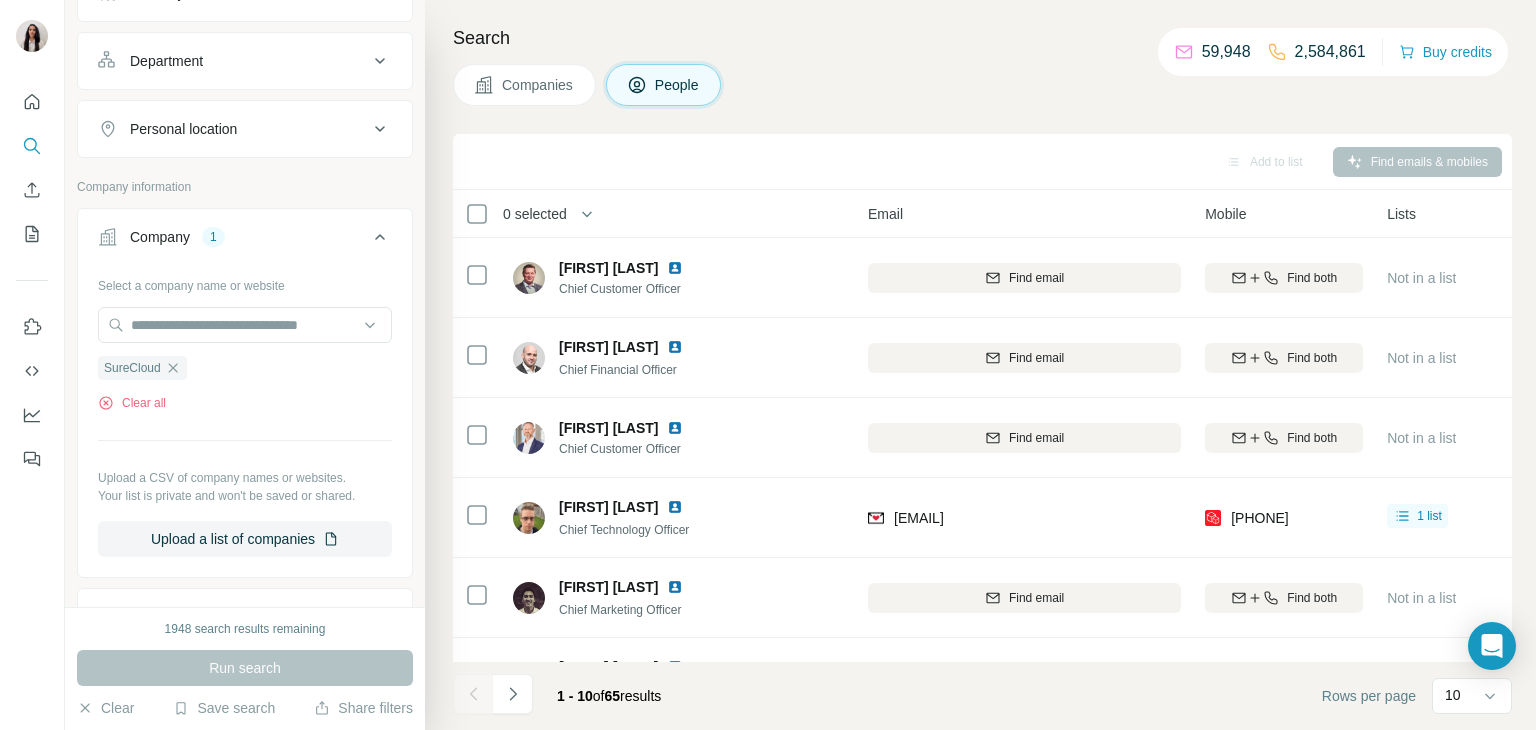 click on "People Company Email Mobile Lists Personal location Seniority Department Landline [FIRST] [LAST] [JOB_TITLE] [COMPANY] Find email Find both Not in a list 🇬🇧 United Kingdom C-Level Management, Customer Relations Find email first Charles Ryan Chief Financial Officer SureCloud Find email Find both Not in a list 🇬🇧 United Kingdom C-Level Management, Accounting and Finance Find email first Chris Taplin Chief Customer Officer SureCloud Find email Find both Not in a list 🇬🇧 United Kingdom C-Level Management, Customer Relations Find email first Dan Eltis Chief Technology Officer SureCloud [EMAIL] [PHONE] 1 list 🇬🇧 United Kingdom C-Level R&D, Management Not found Daniel Spicer Chief Marketing Officer SureCloud Find email Find both Not in a list 🇬🇧 United Kingdom C-Level Management, Marketing and Advertising Find email first George Thaw Chief Executive Officer SureCloud [PHONE] 1 list MH" at bounding box center (980, 365) 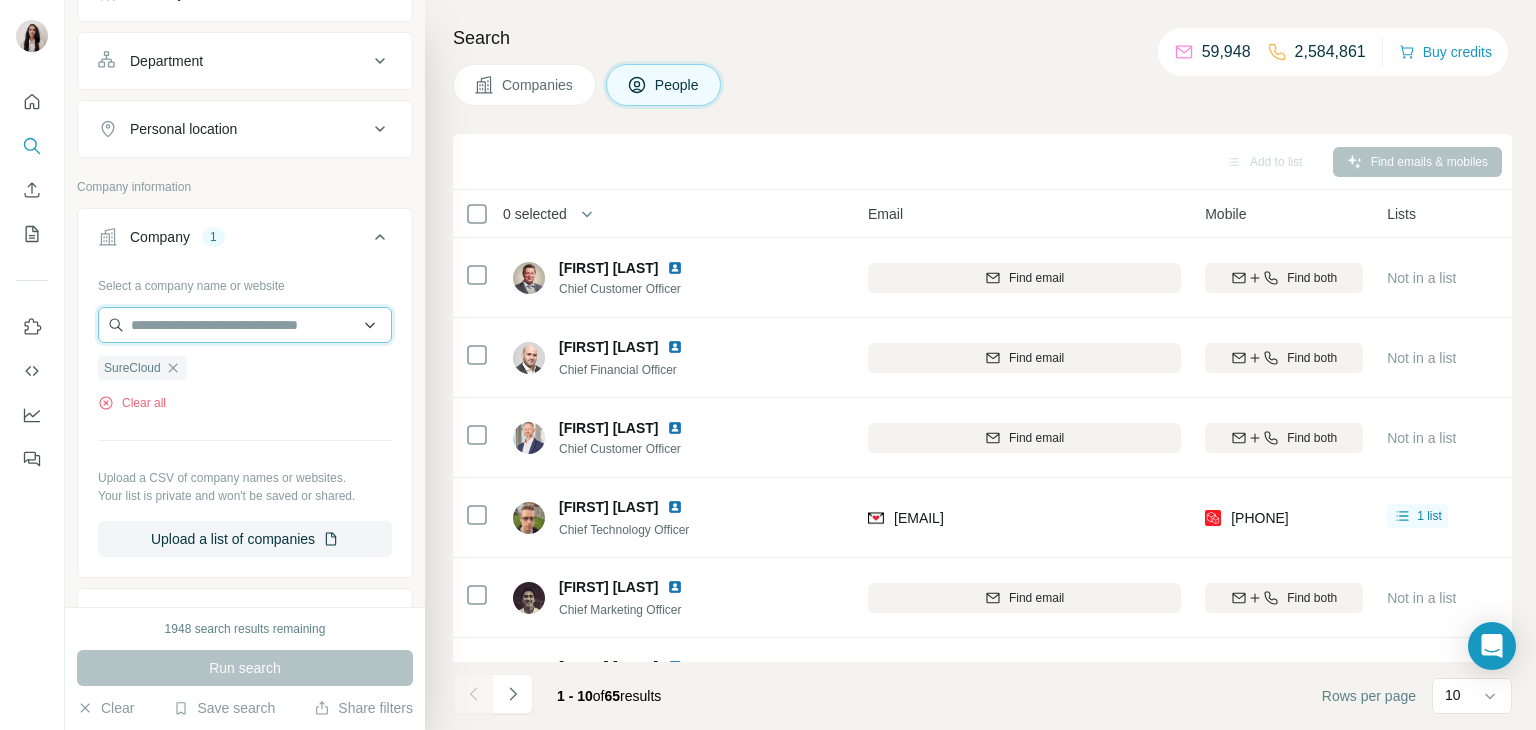 click at bounding box center (245, 325) 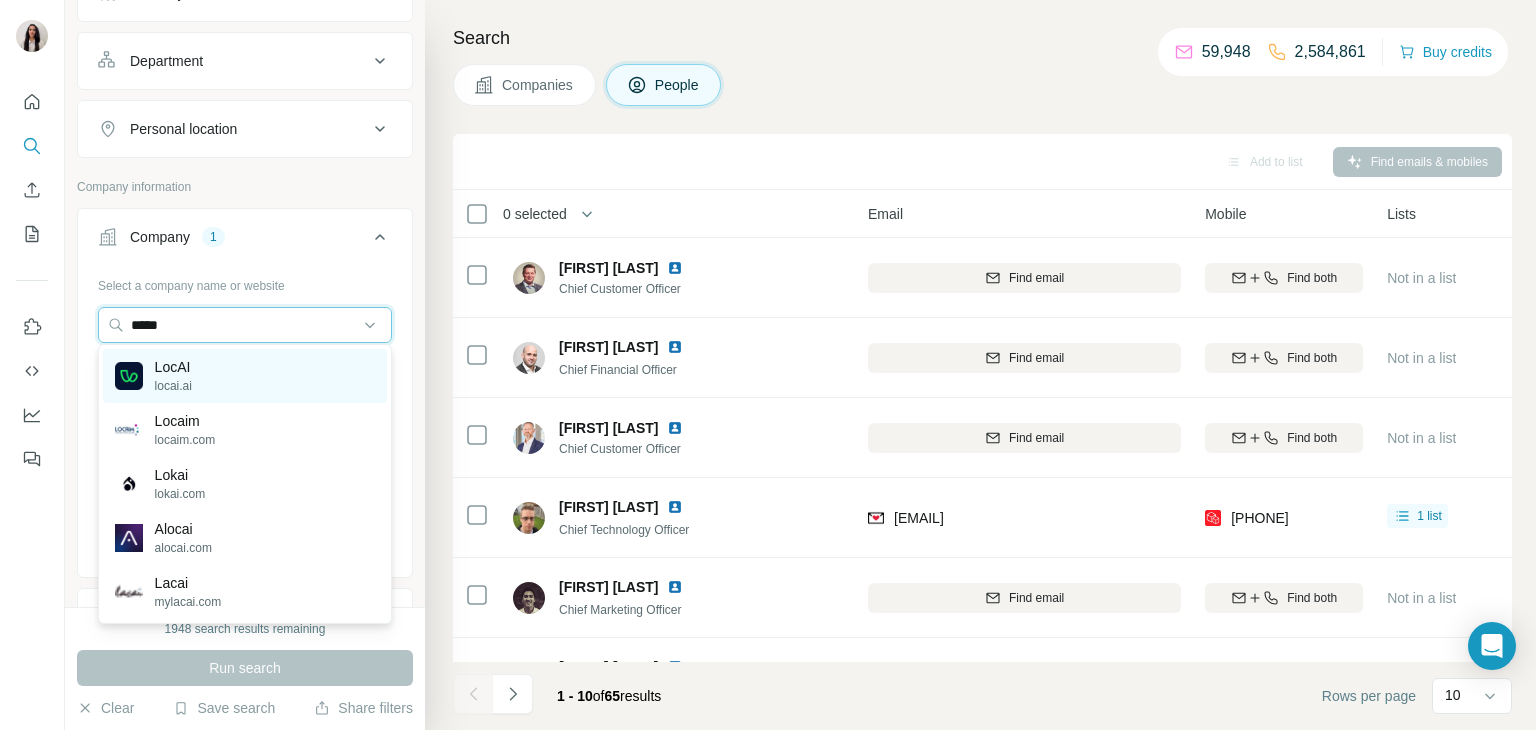 type on "*****" 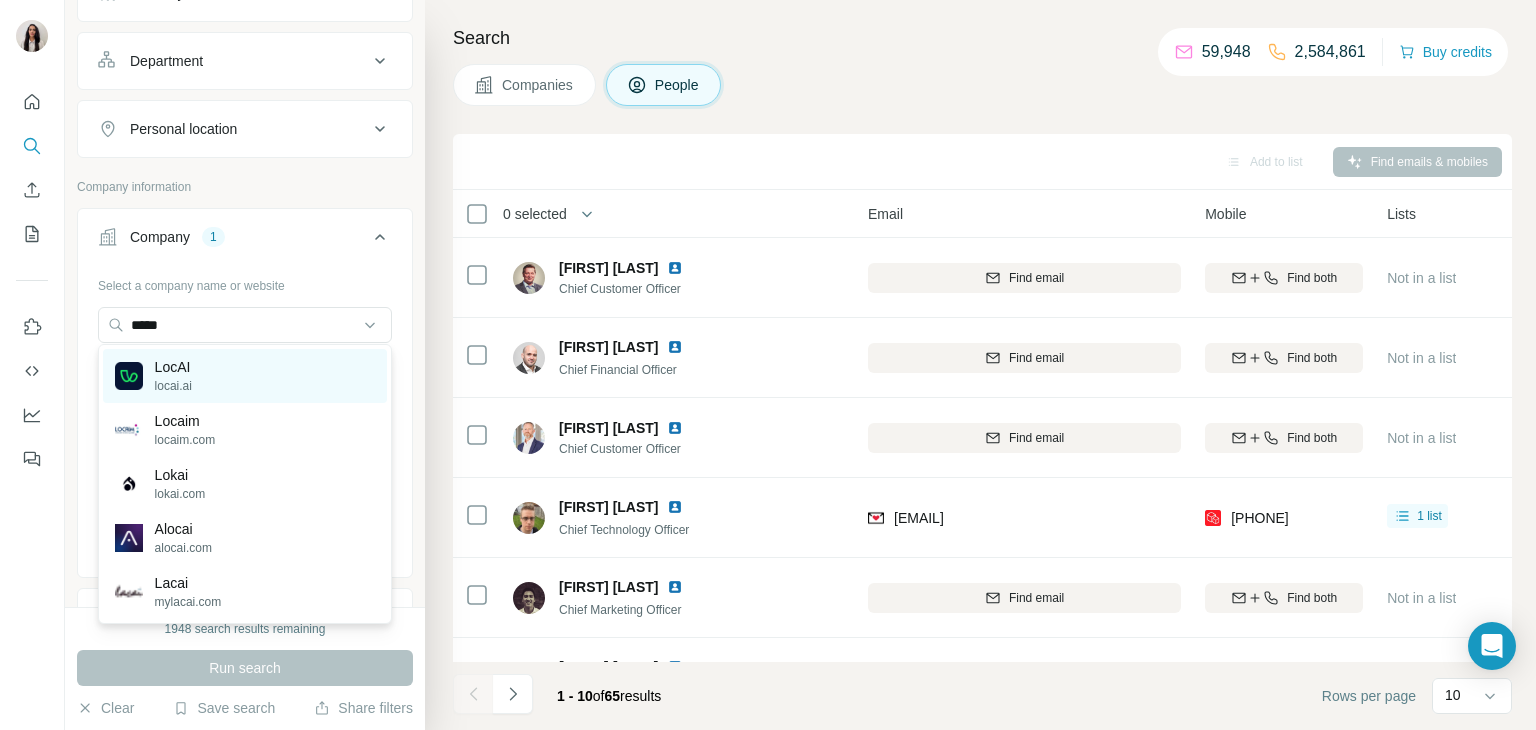 click on "LocAI locai.ai" at bounding box center [245, 376] 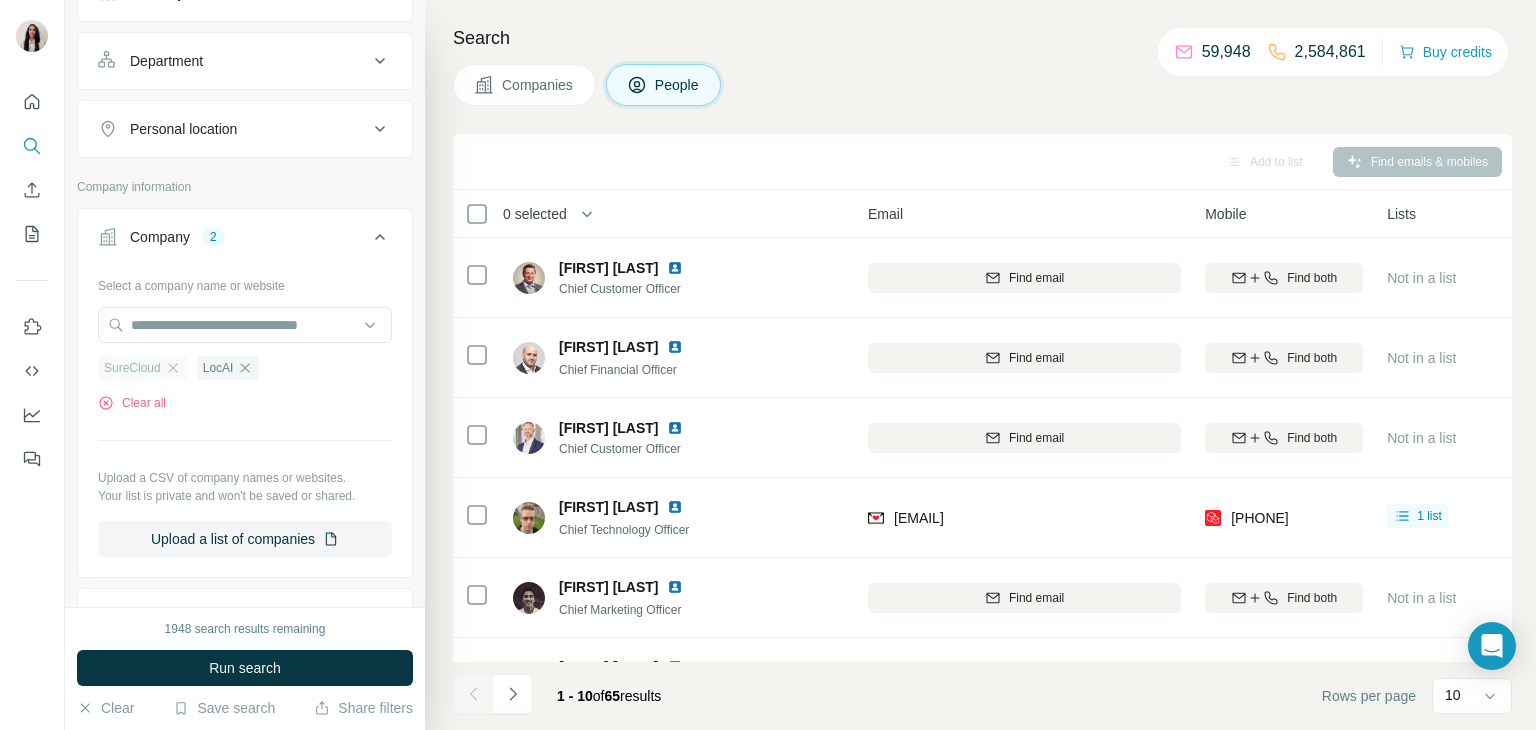 click on "SureCloud" at bounding box center [142, 368] 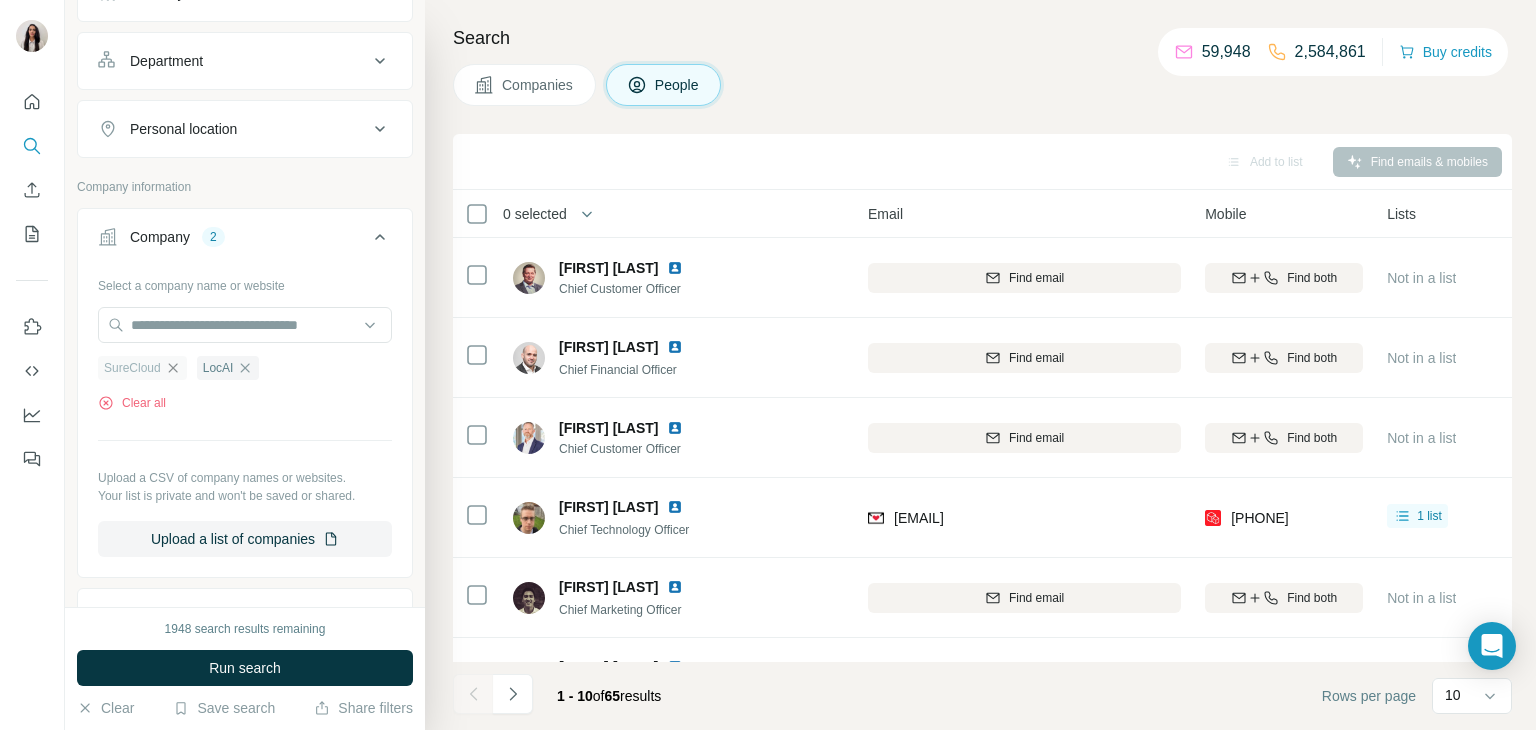 click 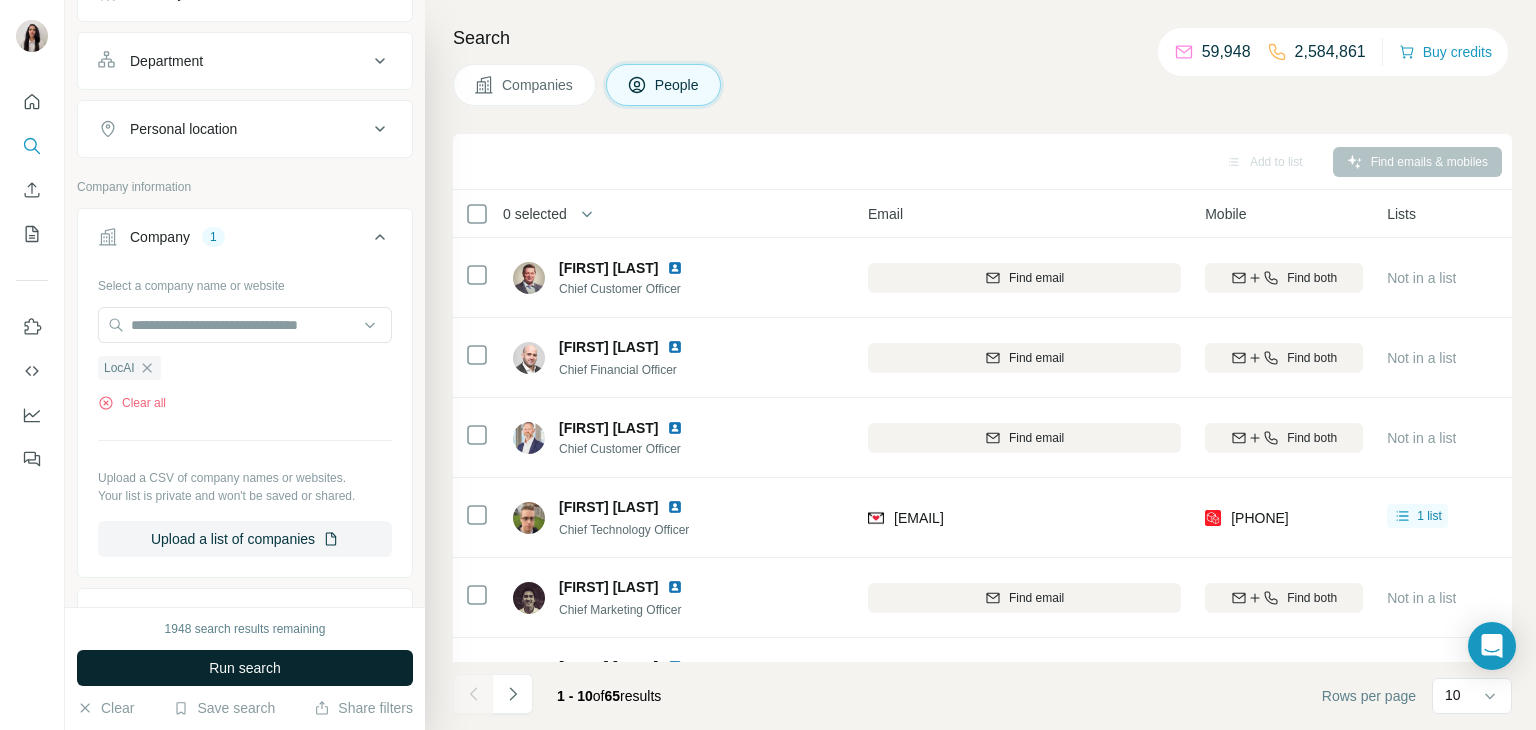 click on "Run search" at bounding box center (245, 668) 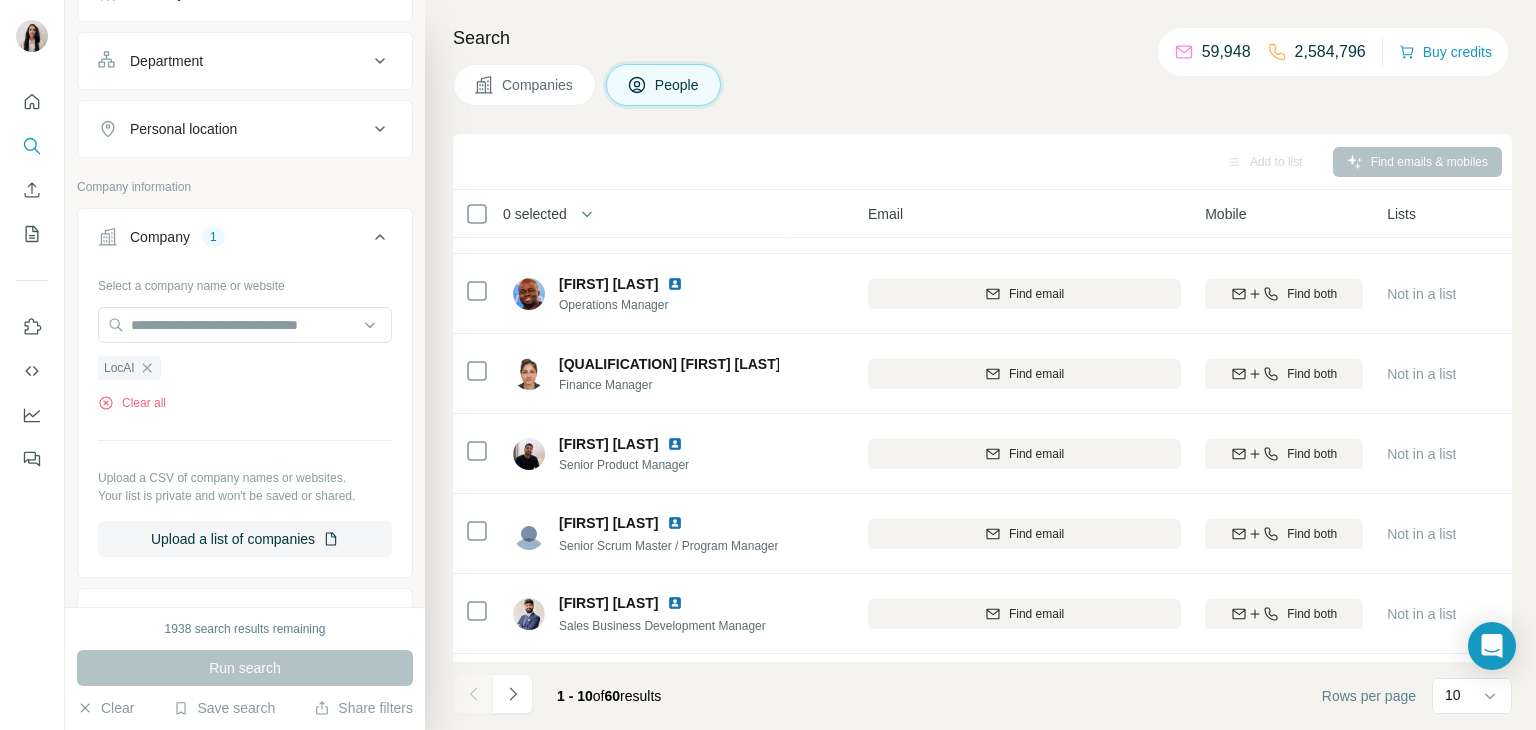 scroll, scrollTop: 290, scrollLeft: 157, axis: both 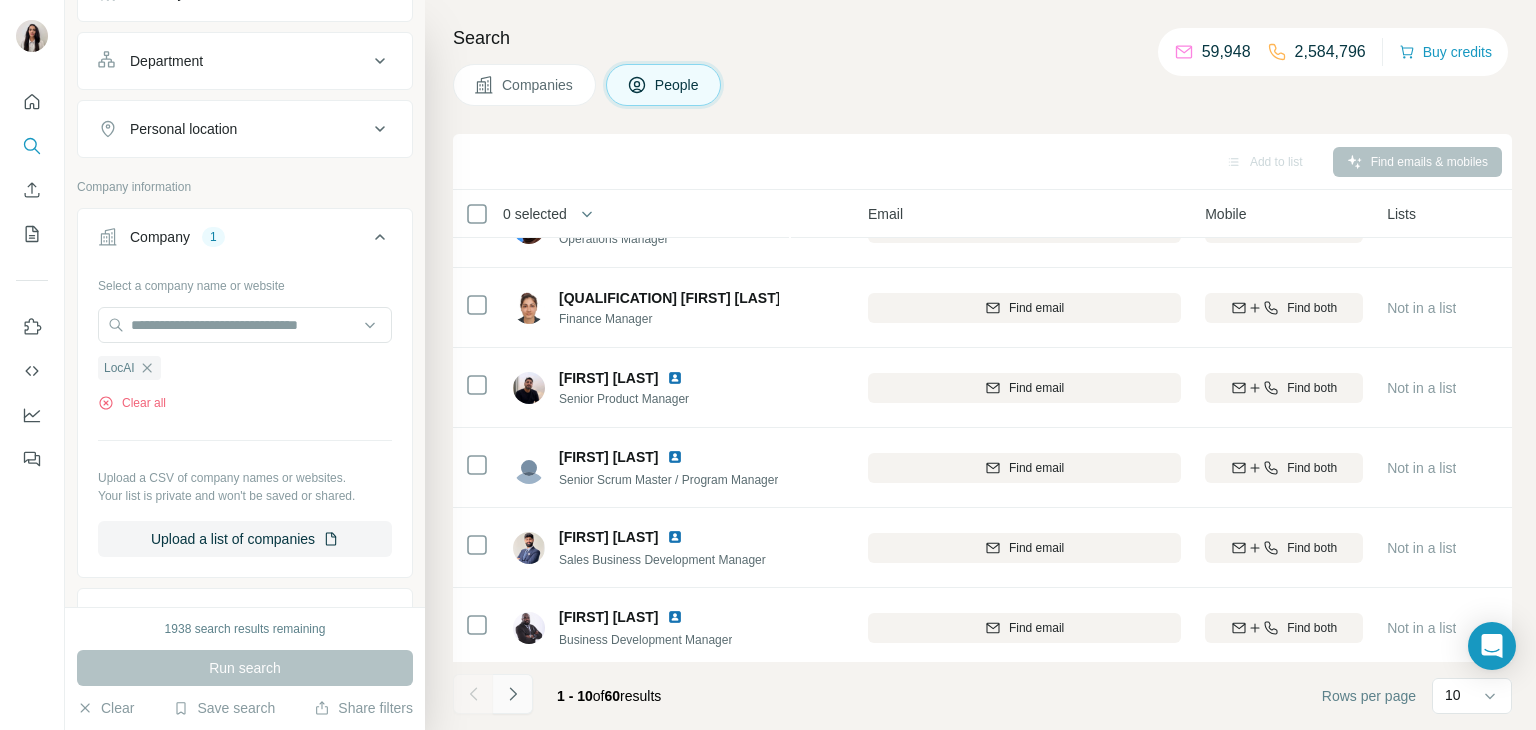 click 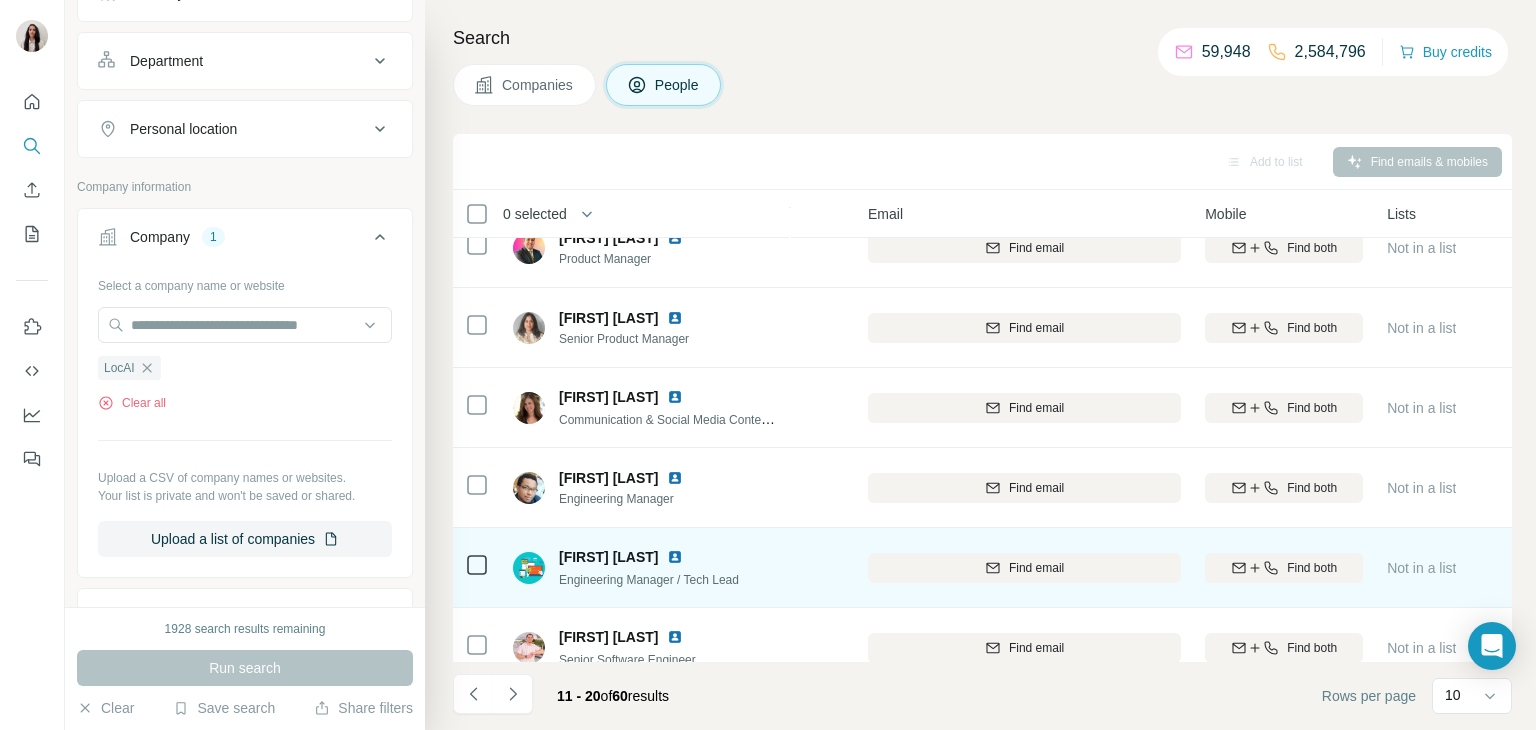 scroll, scrollTop: 376, scrollLeft: 157, axis: both 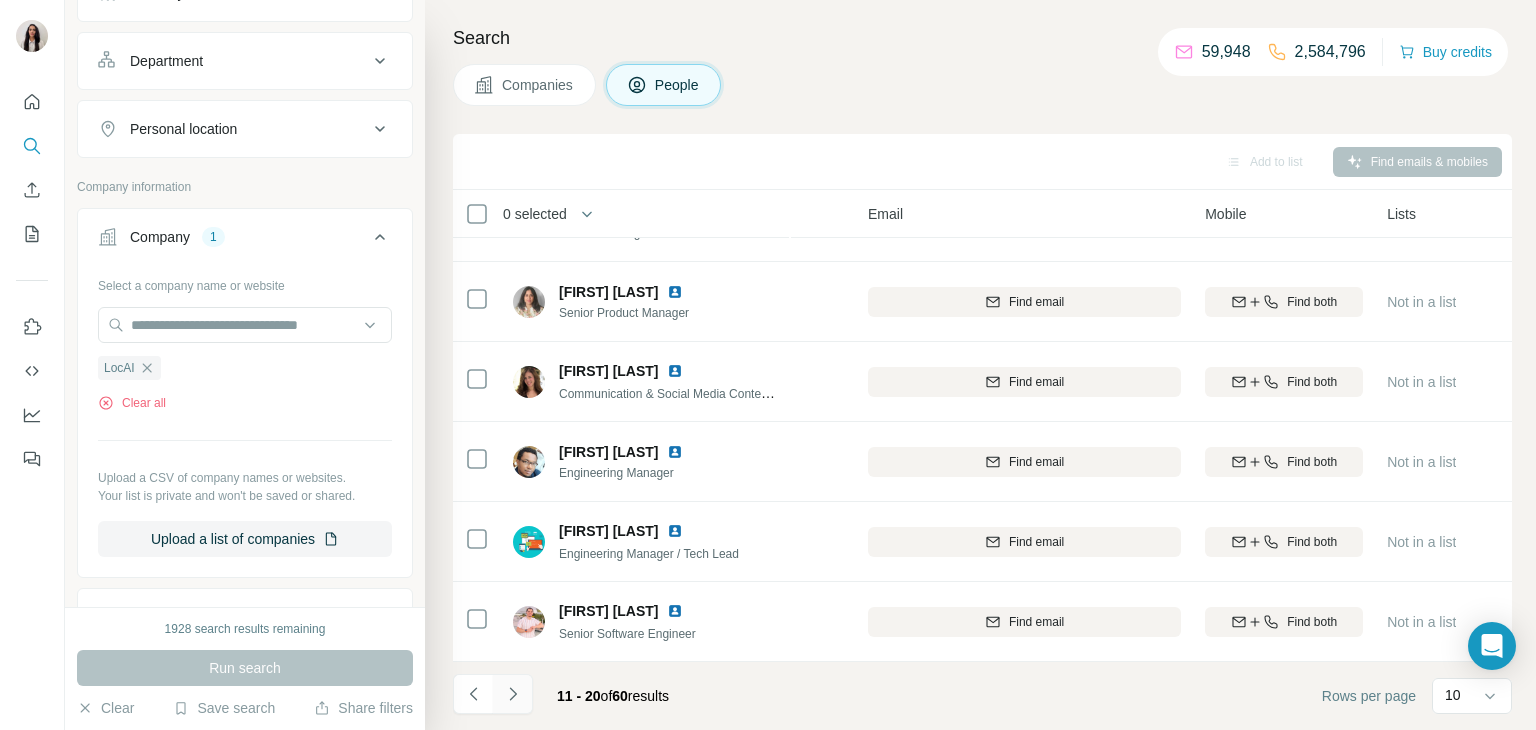 click 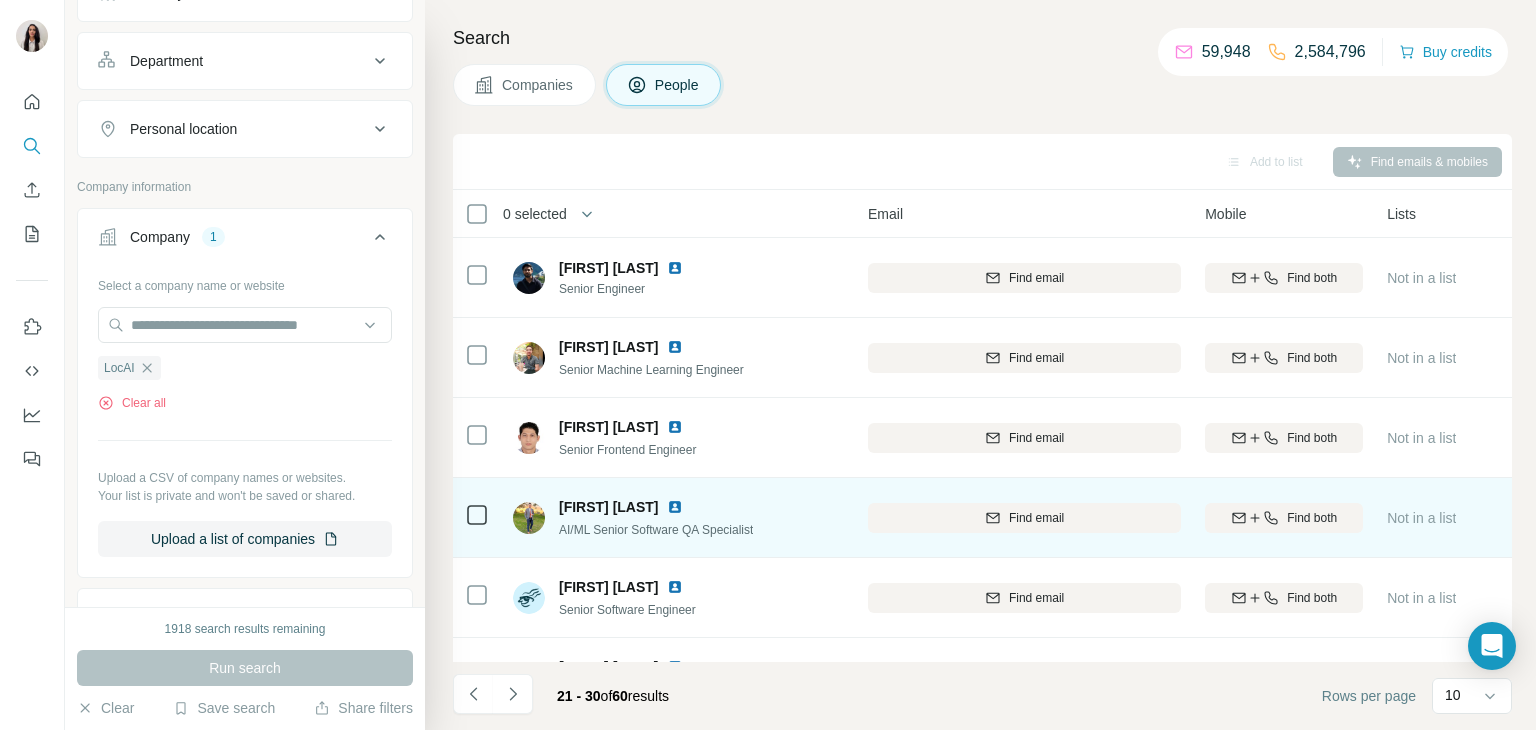 scroll, scrollTop: 376, scrollLeft: 157, axis: both 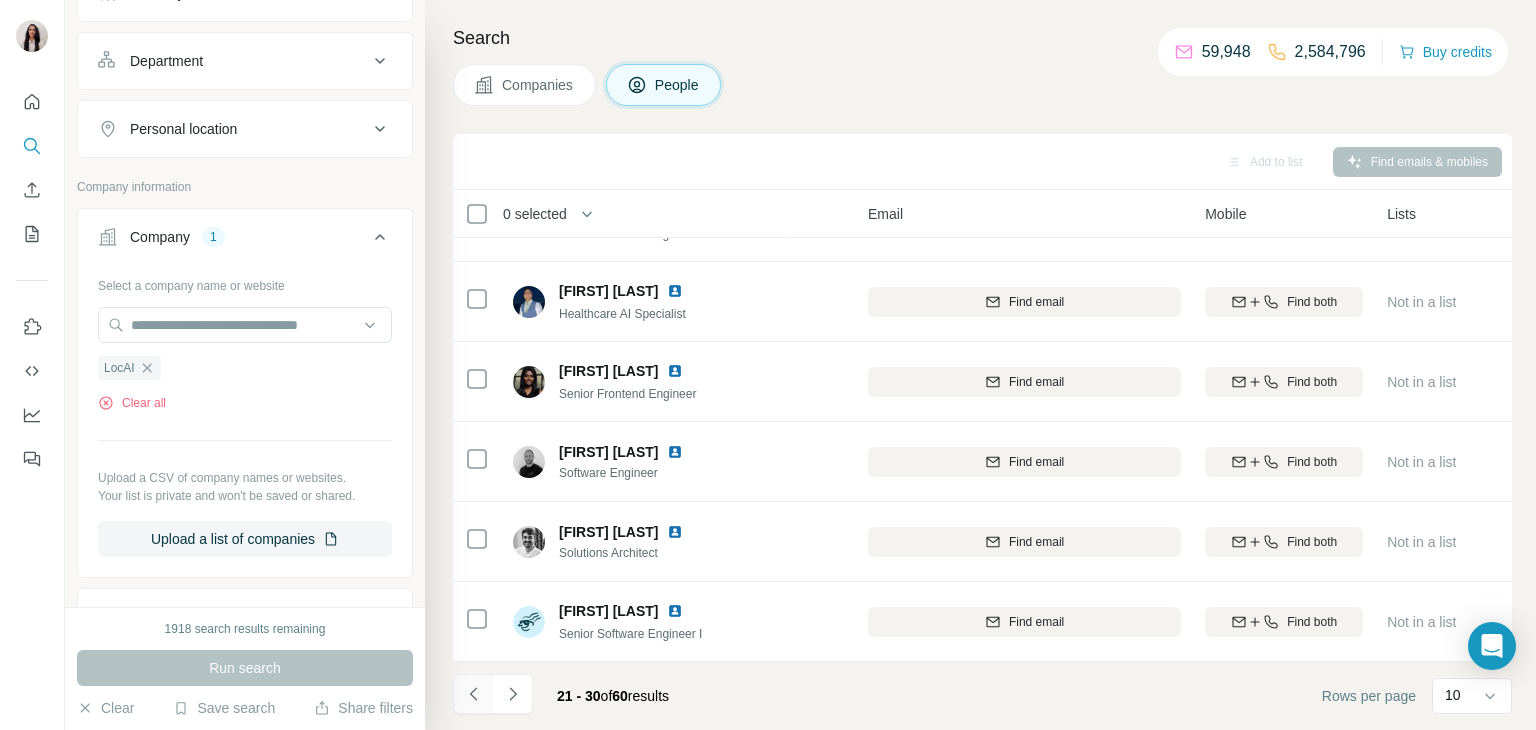 click 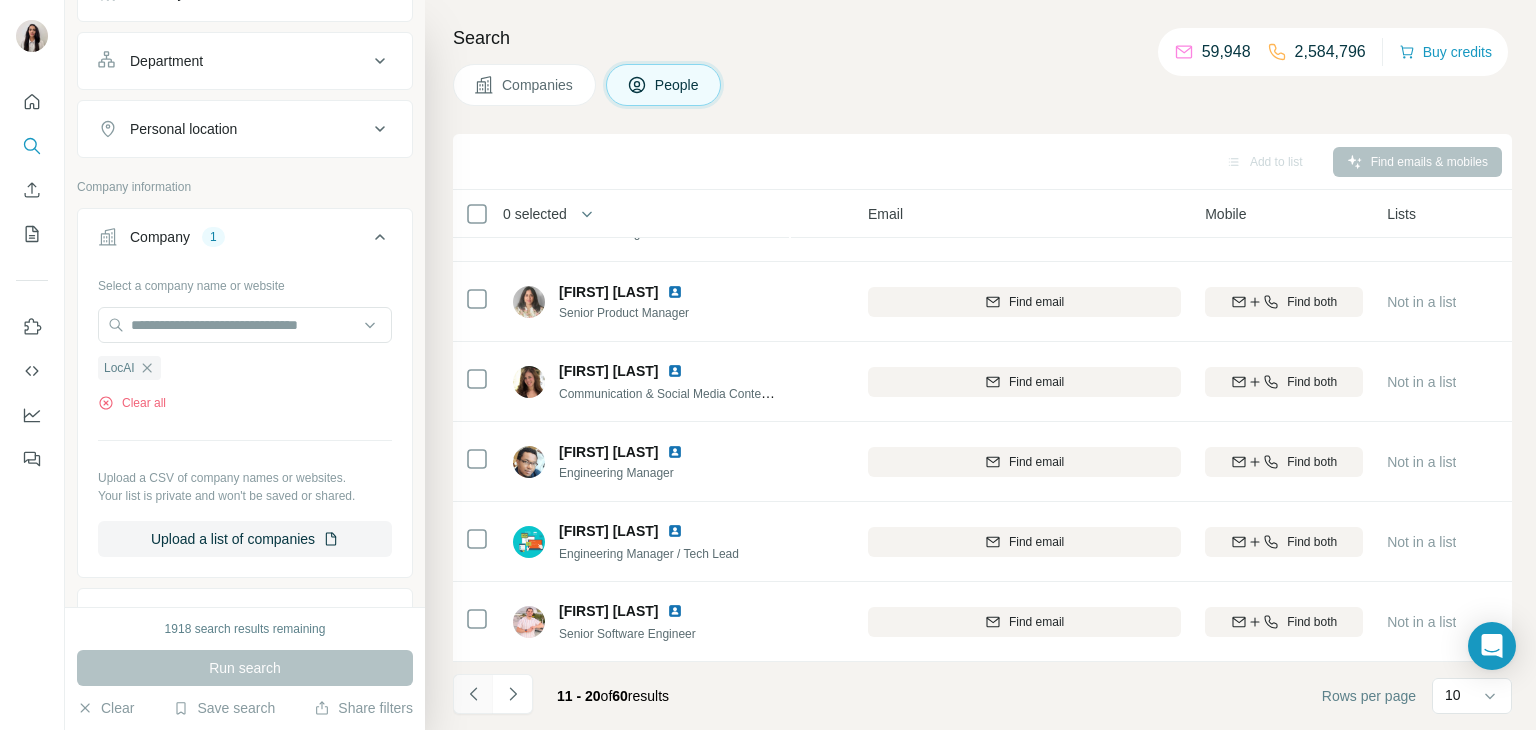 click 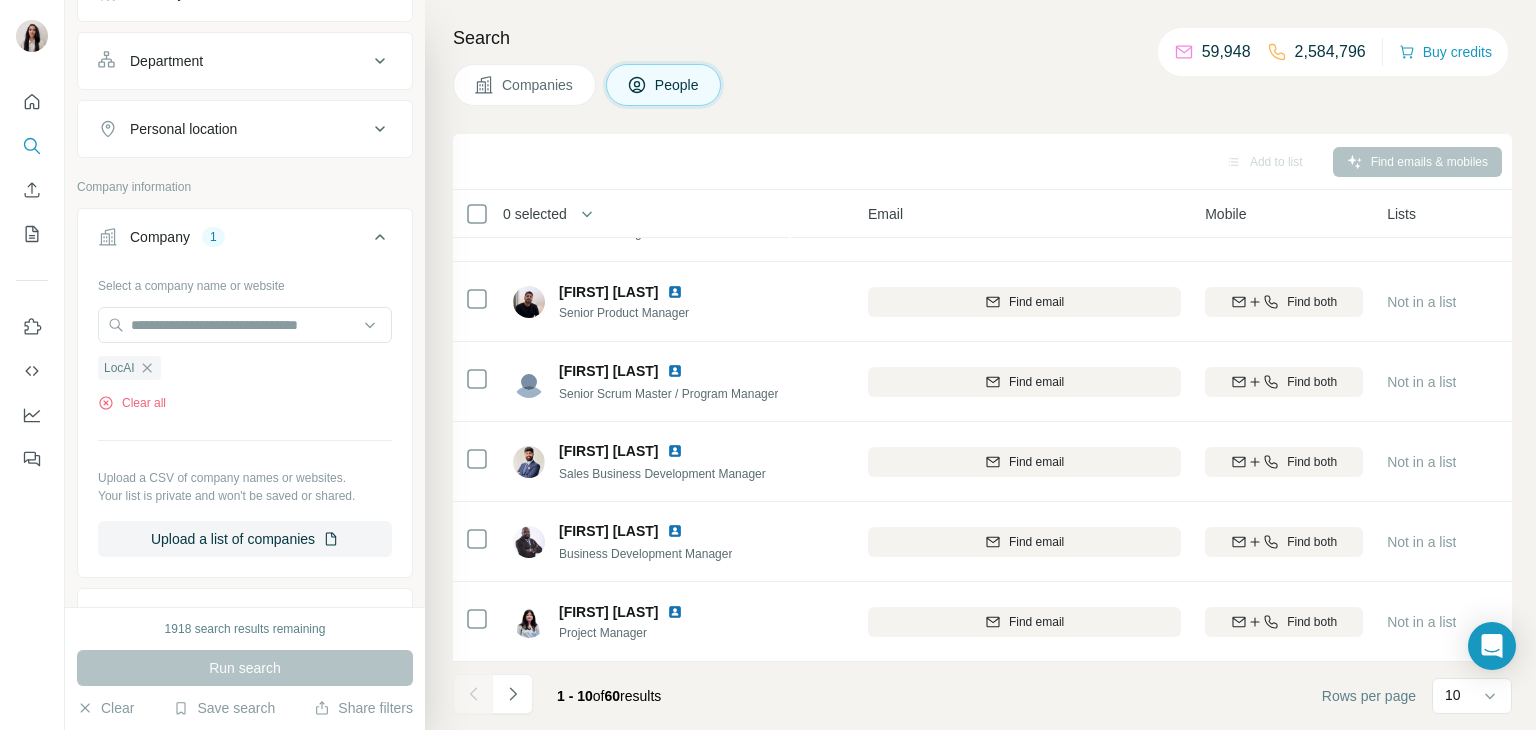 click at bounding box center [473, 694] 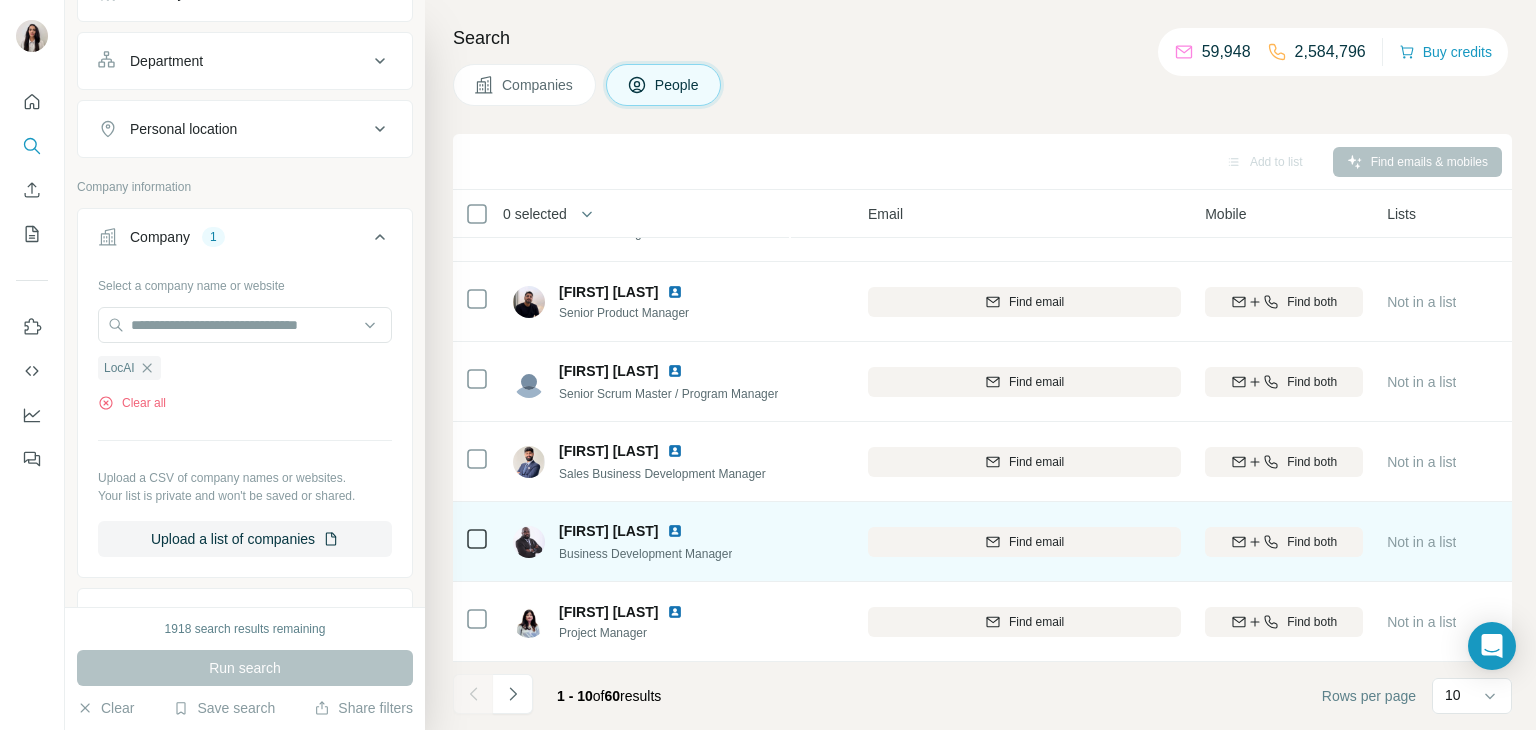 scroll, scrollTop: 0, scrollLeft: 157, axis: horizontal 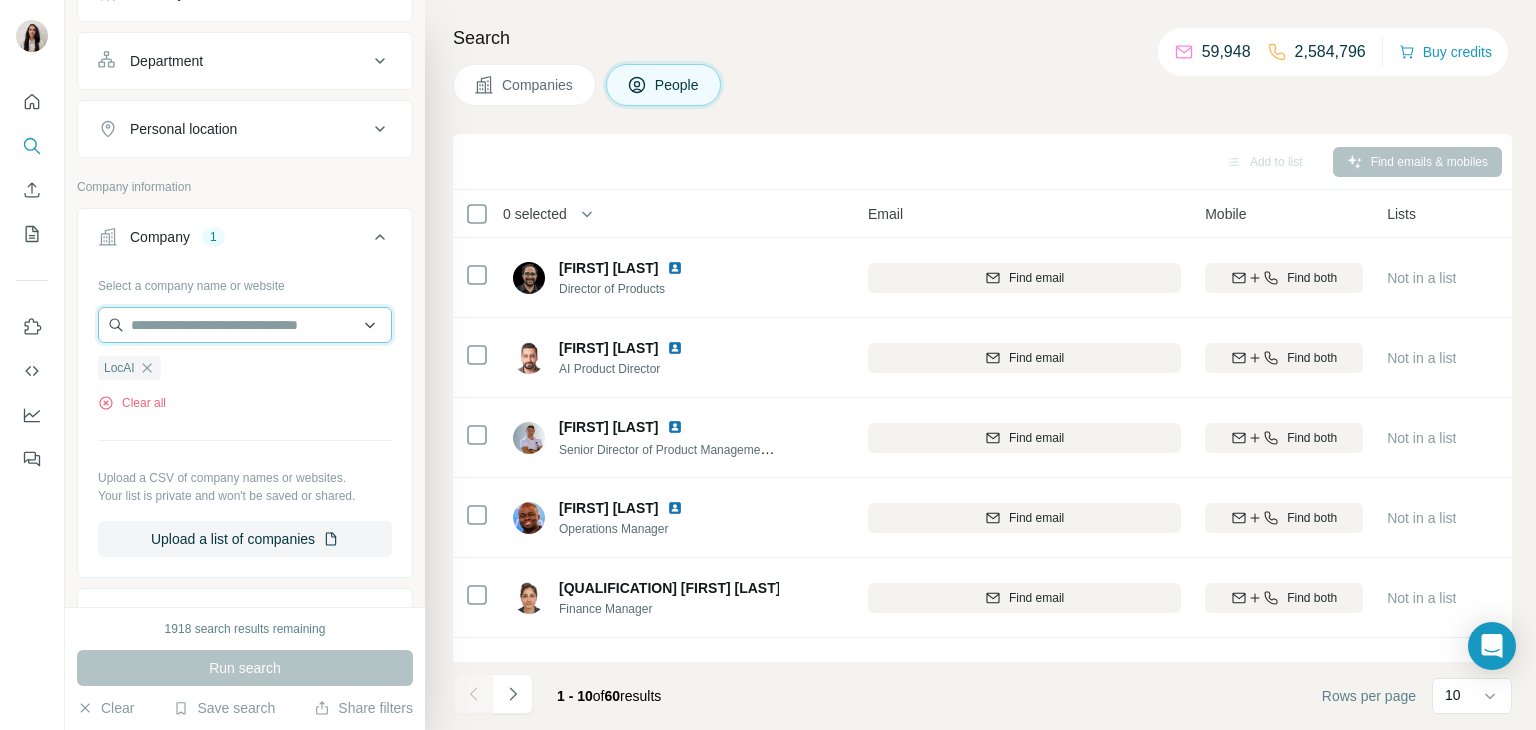 click at bounding box center (245, 325) 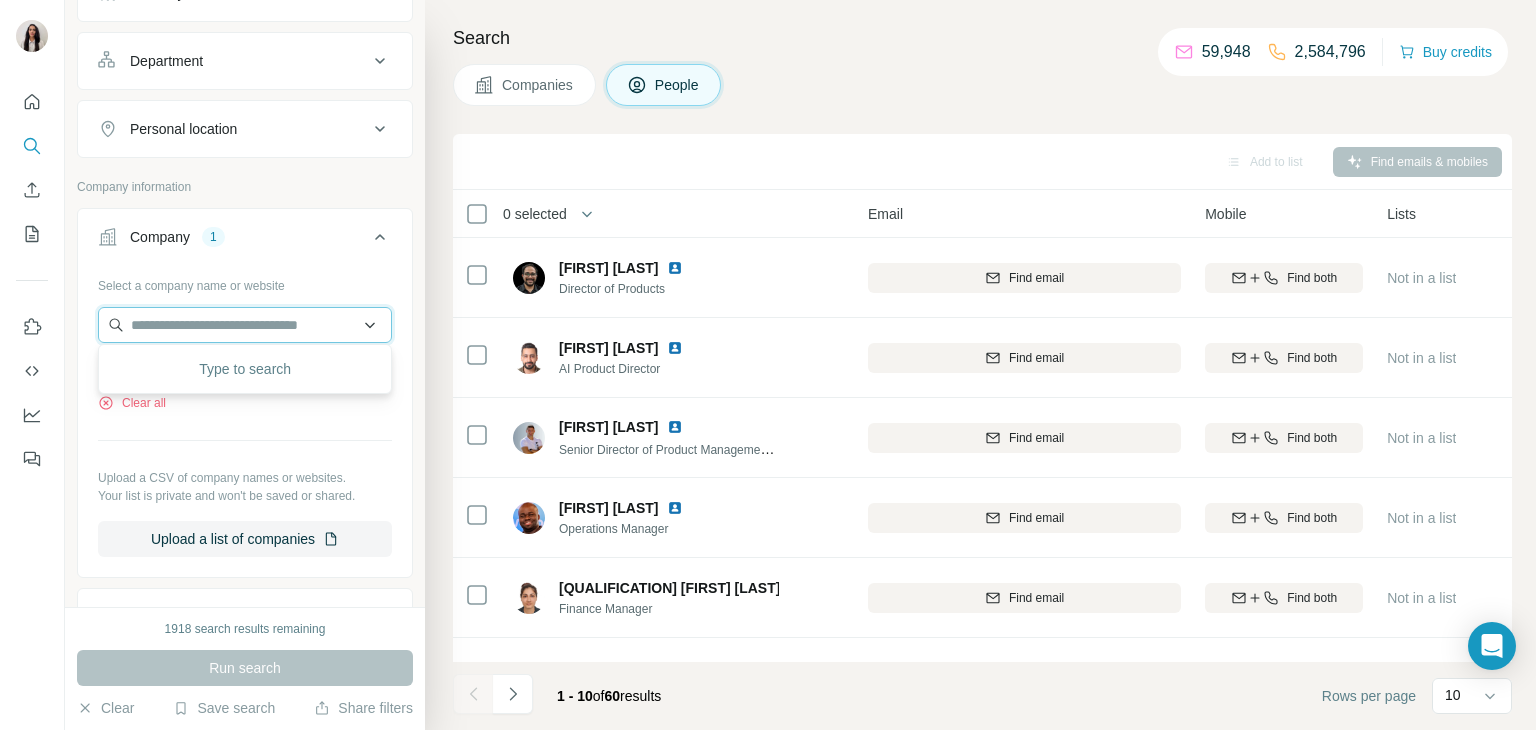 paste on "**********" 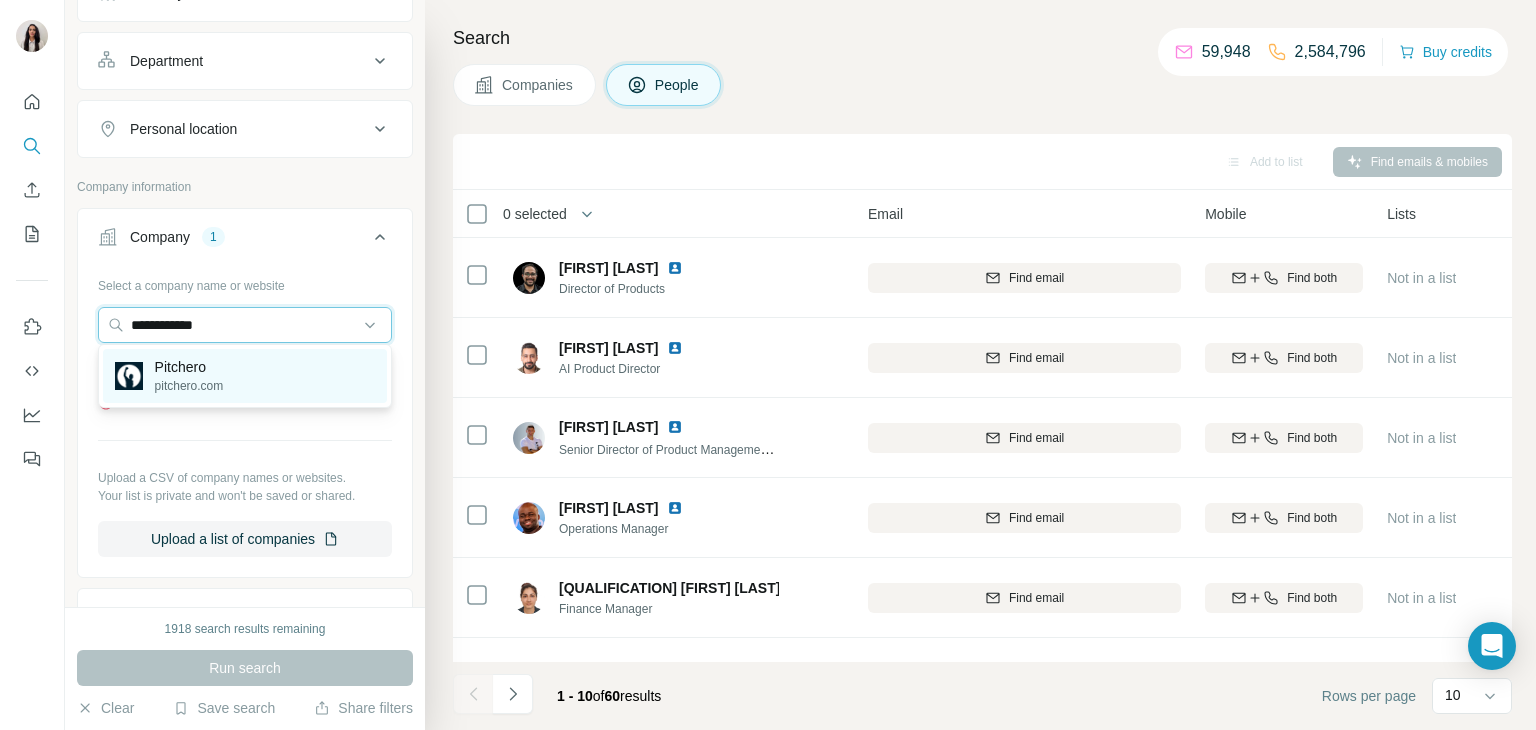 type on "**********" 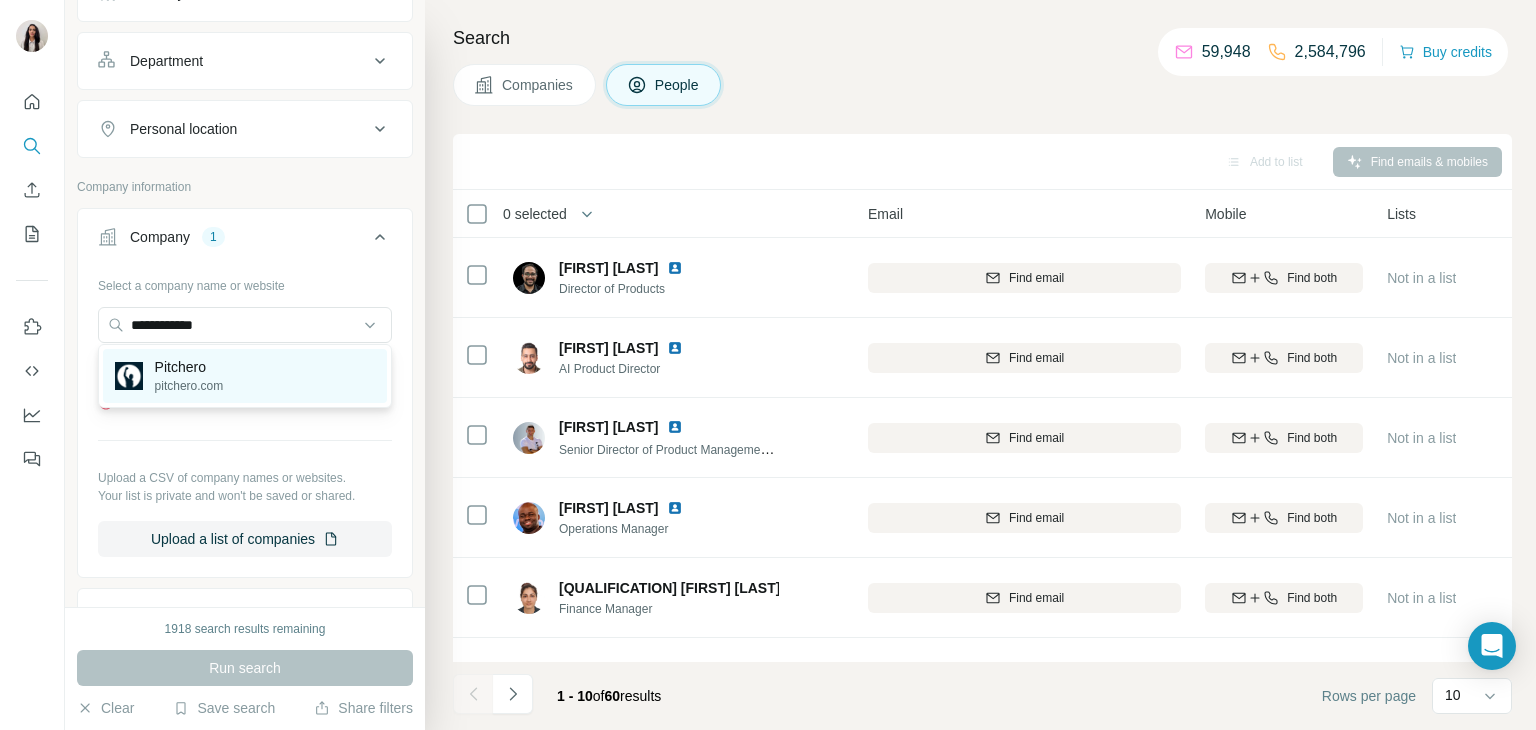 click on "pitchero.com" at bounding box center (189, 386) 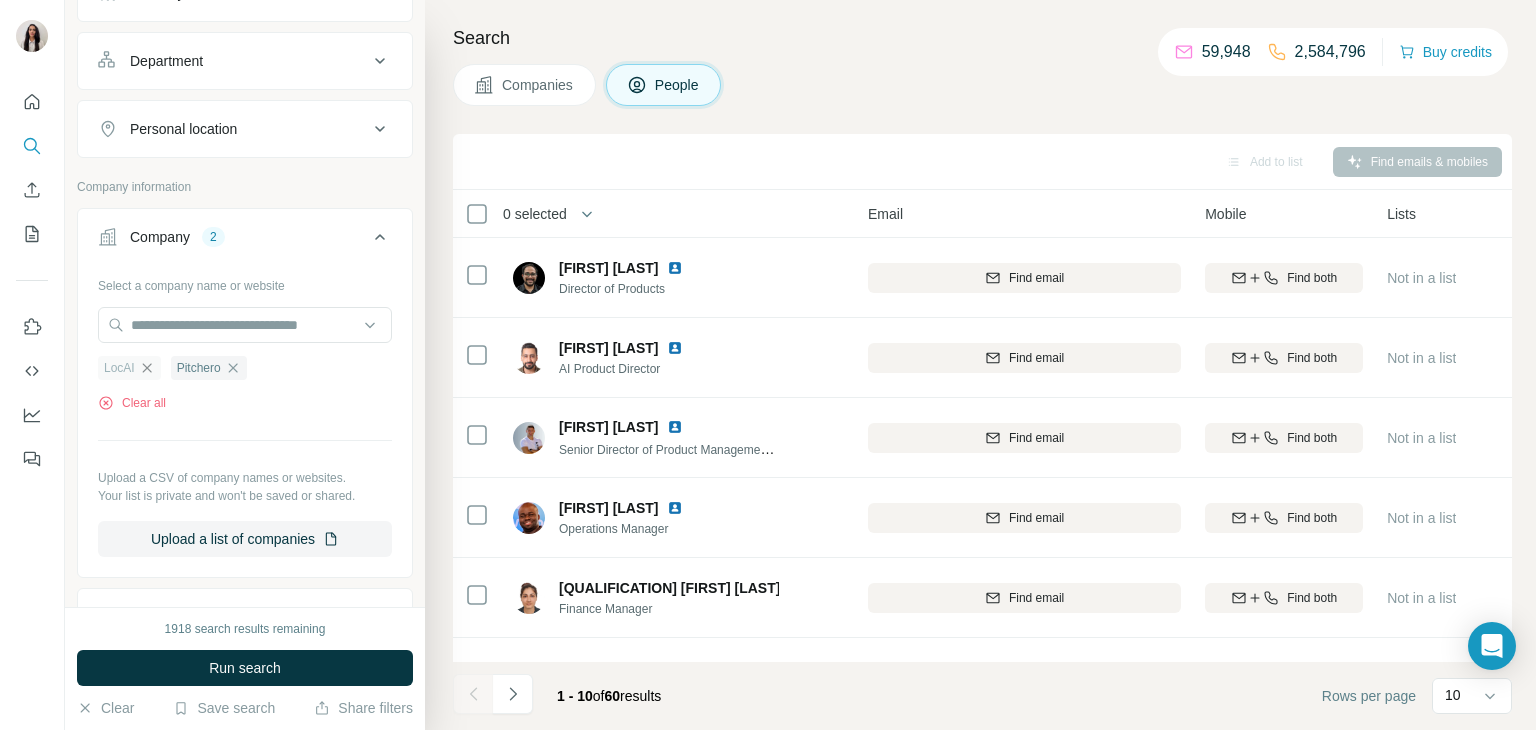 click 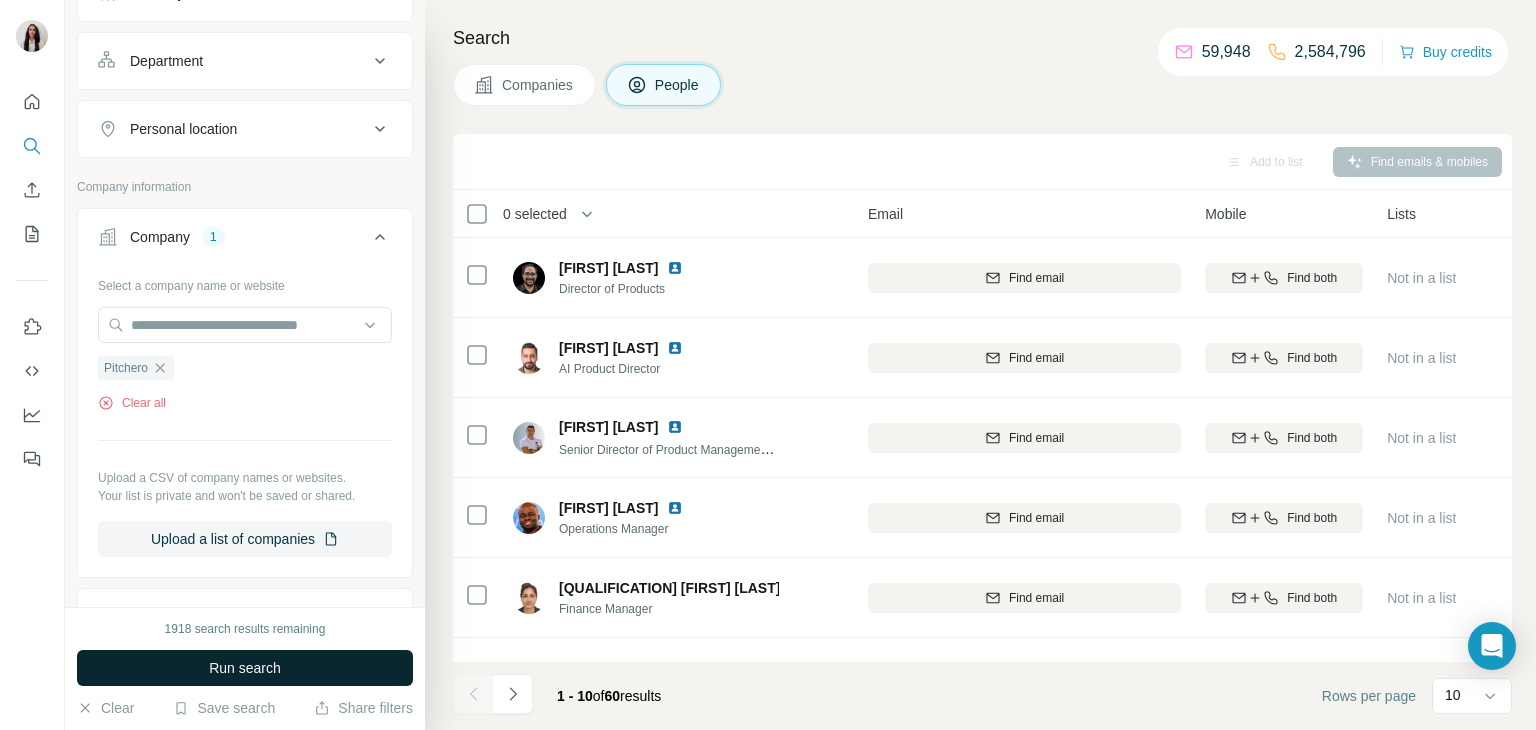 click on "Run search" at bounding box center (245, 668) 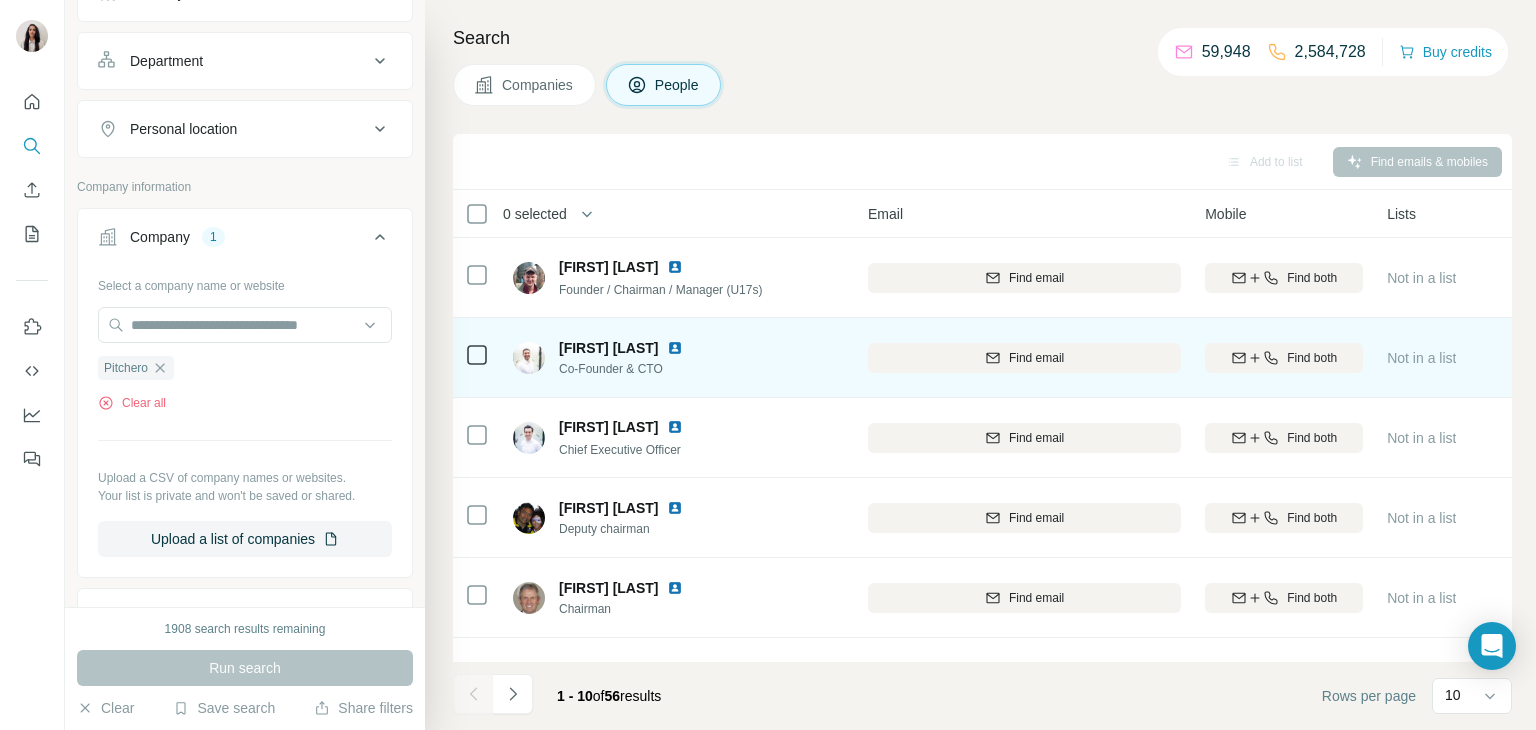 click at bounding box center (675, 348) 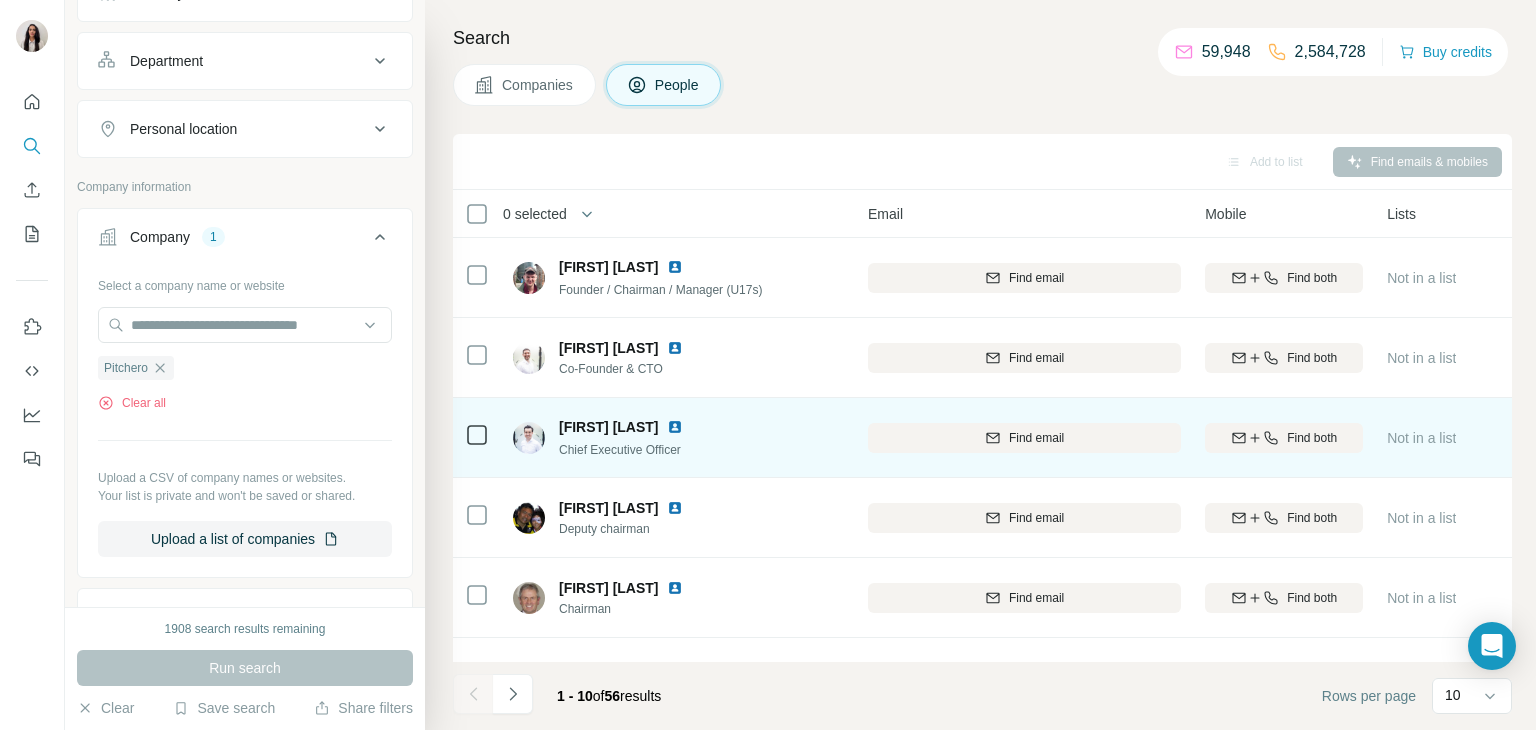 click at bounding box center (675, 427) 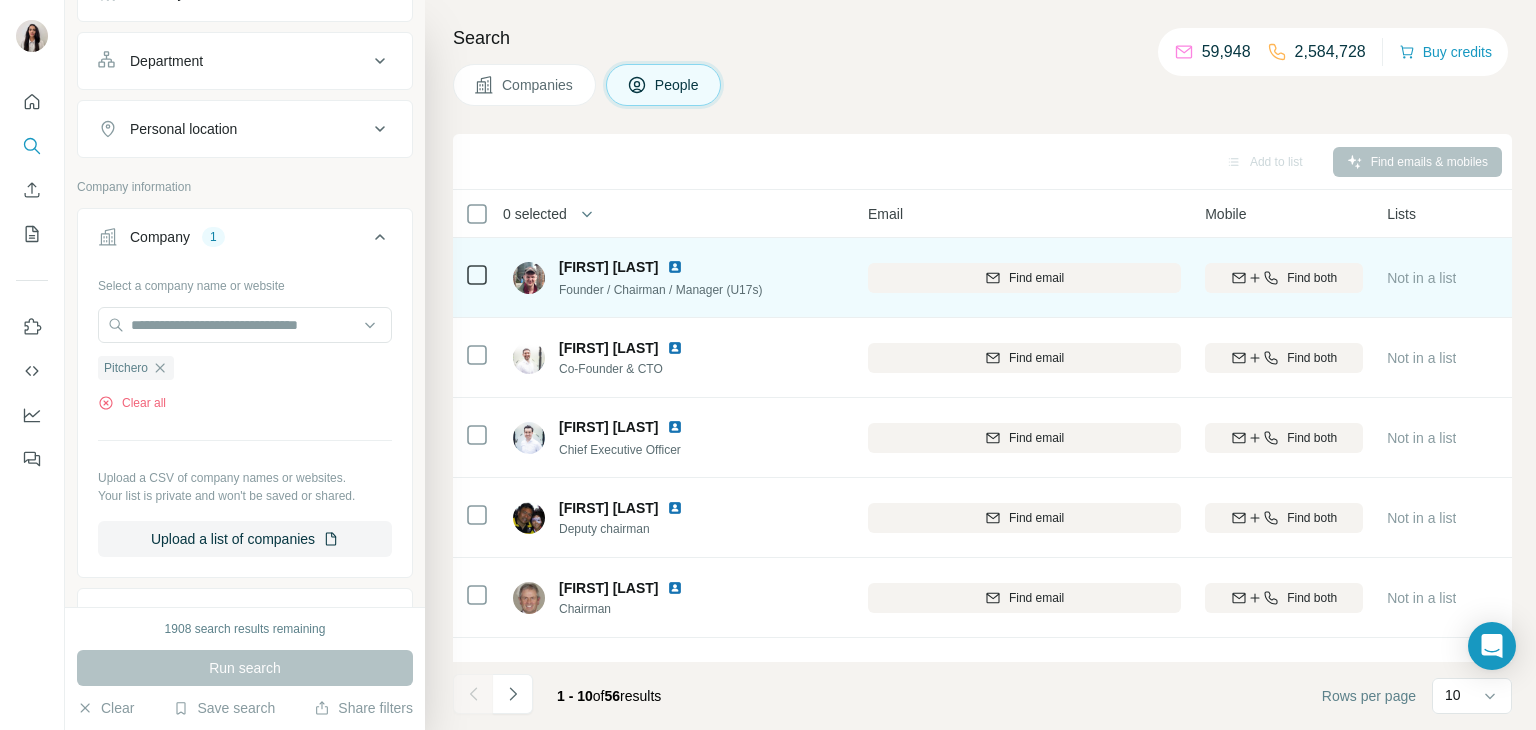 click at bounding box center [675, 267] 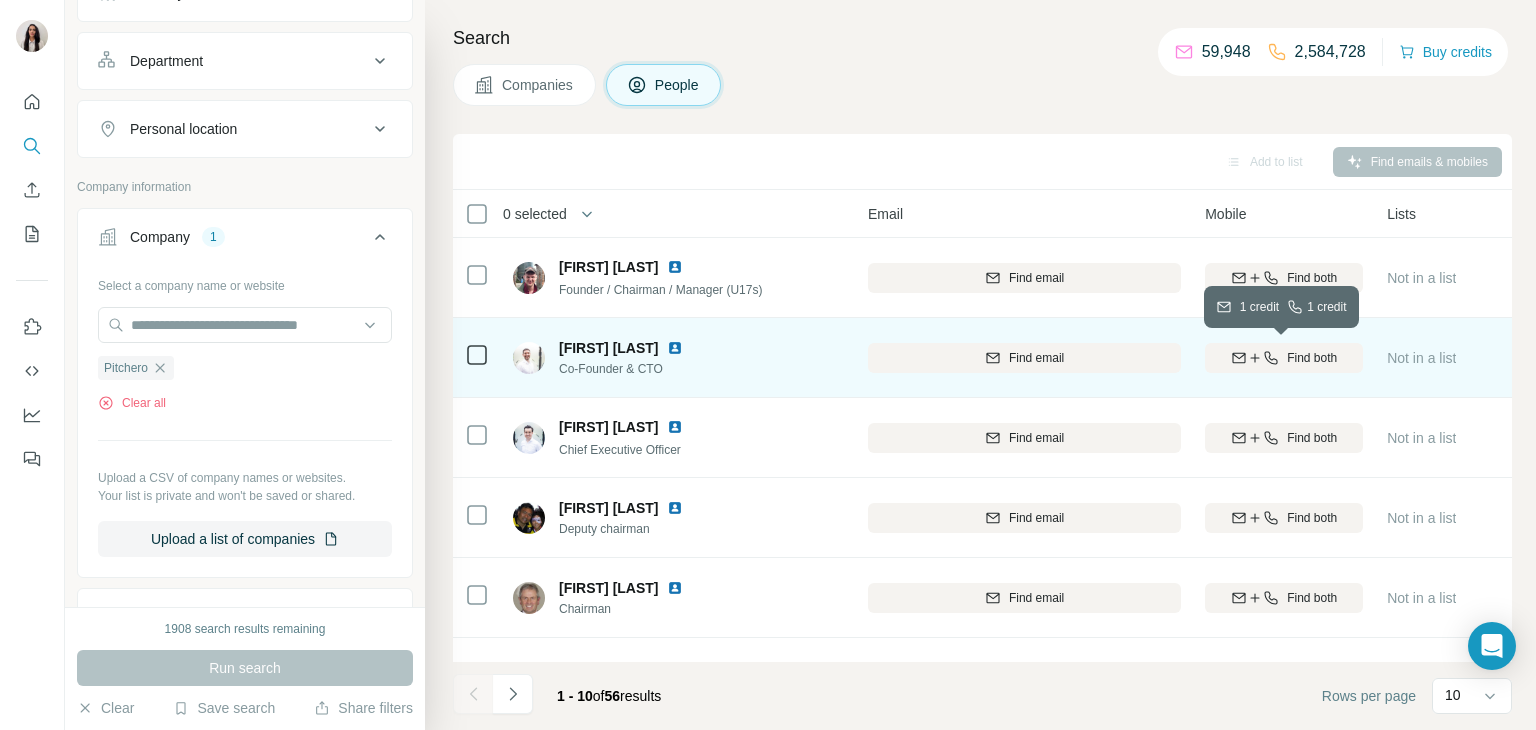 click 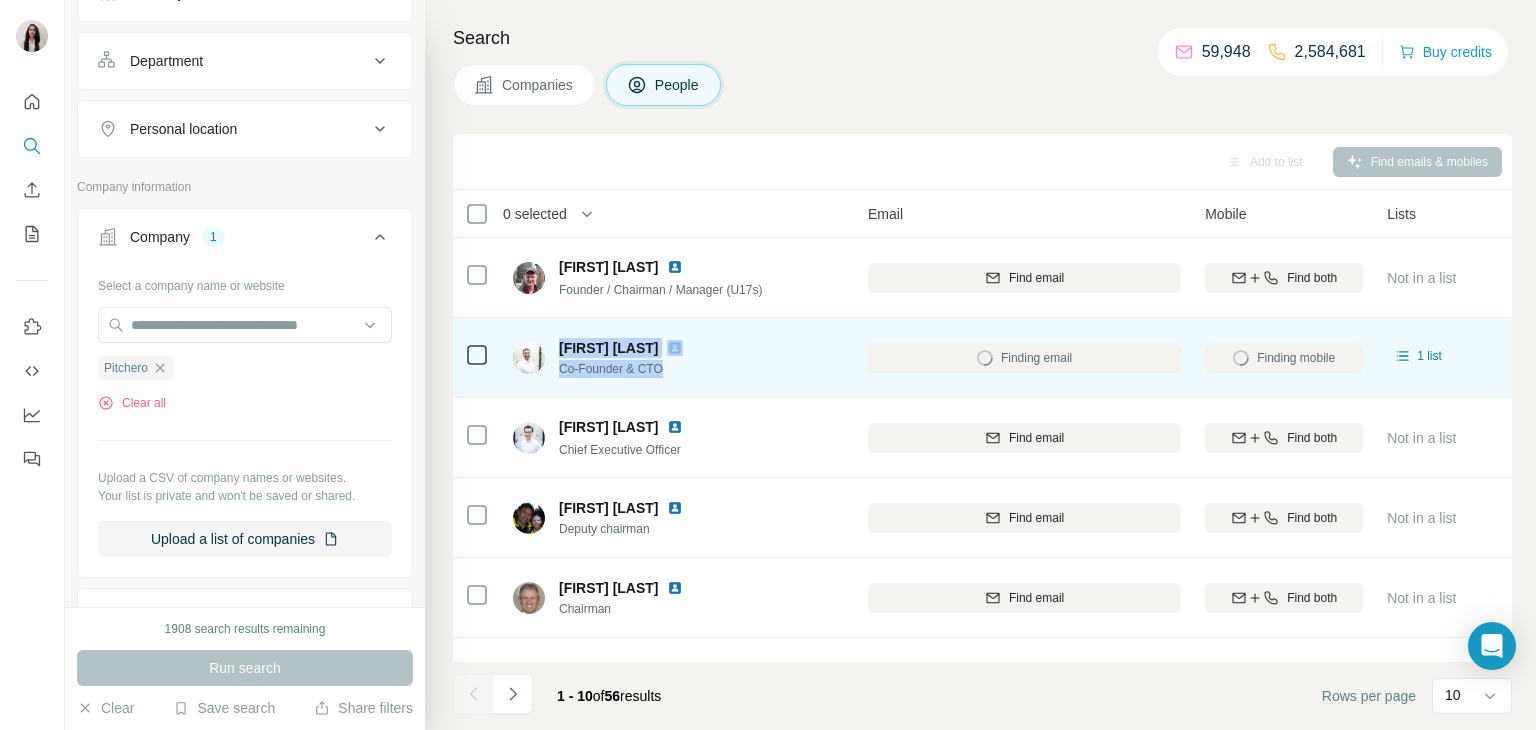 drag, startPoint x: 672, startPoint y: 362, endPoint x: 562, endPoint y: 352, distance: 110.45361 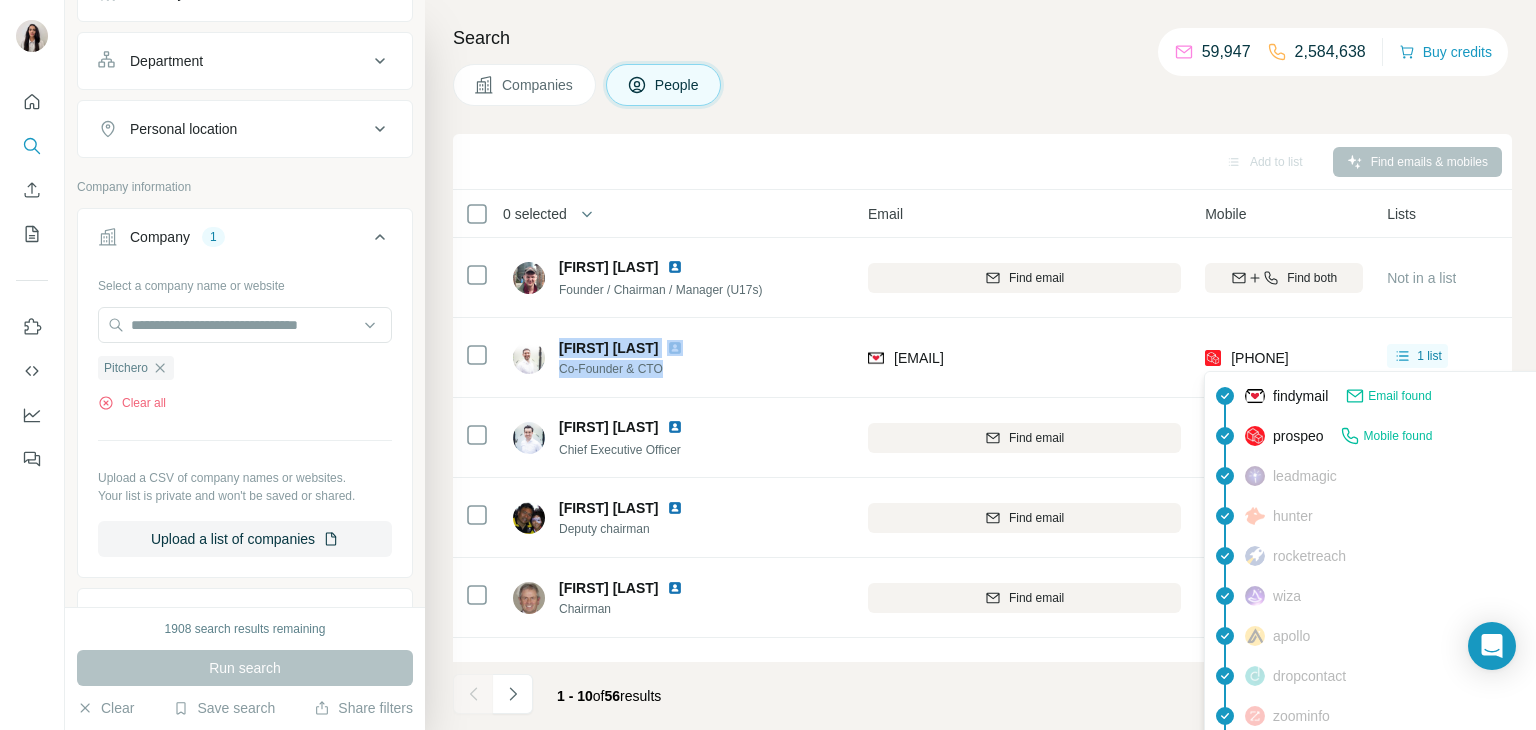 drag, startPoint x: 1352, startPoint y: 352, endPoint x: 1227, endPoint y: 365, distance: 125.67418 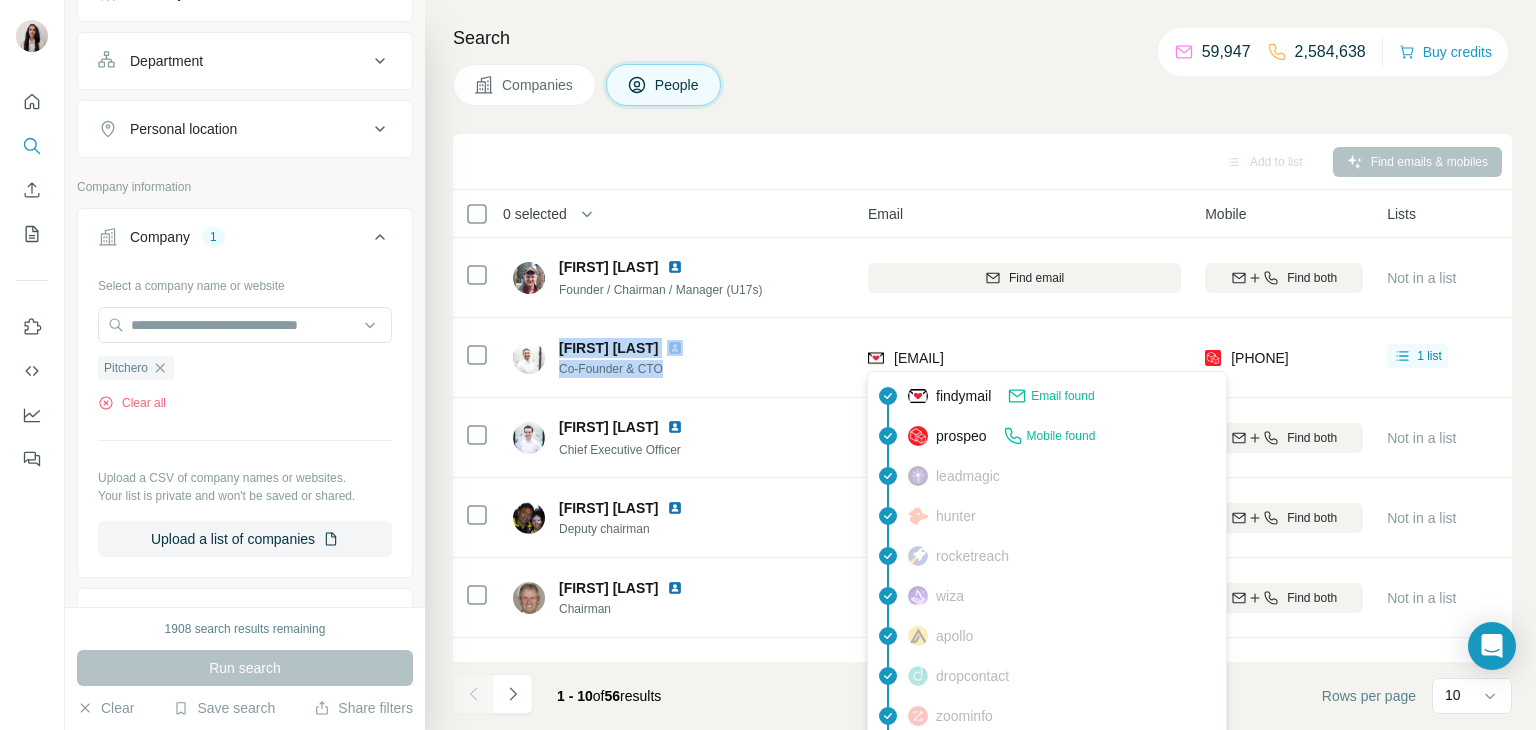 drag, startPoint x: 1022, startPoint y: 361, endPoint x: 894, endPoint y: 360, distance: 128.0039 